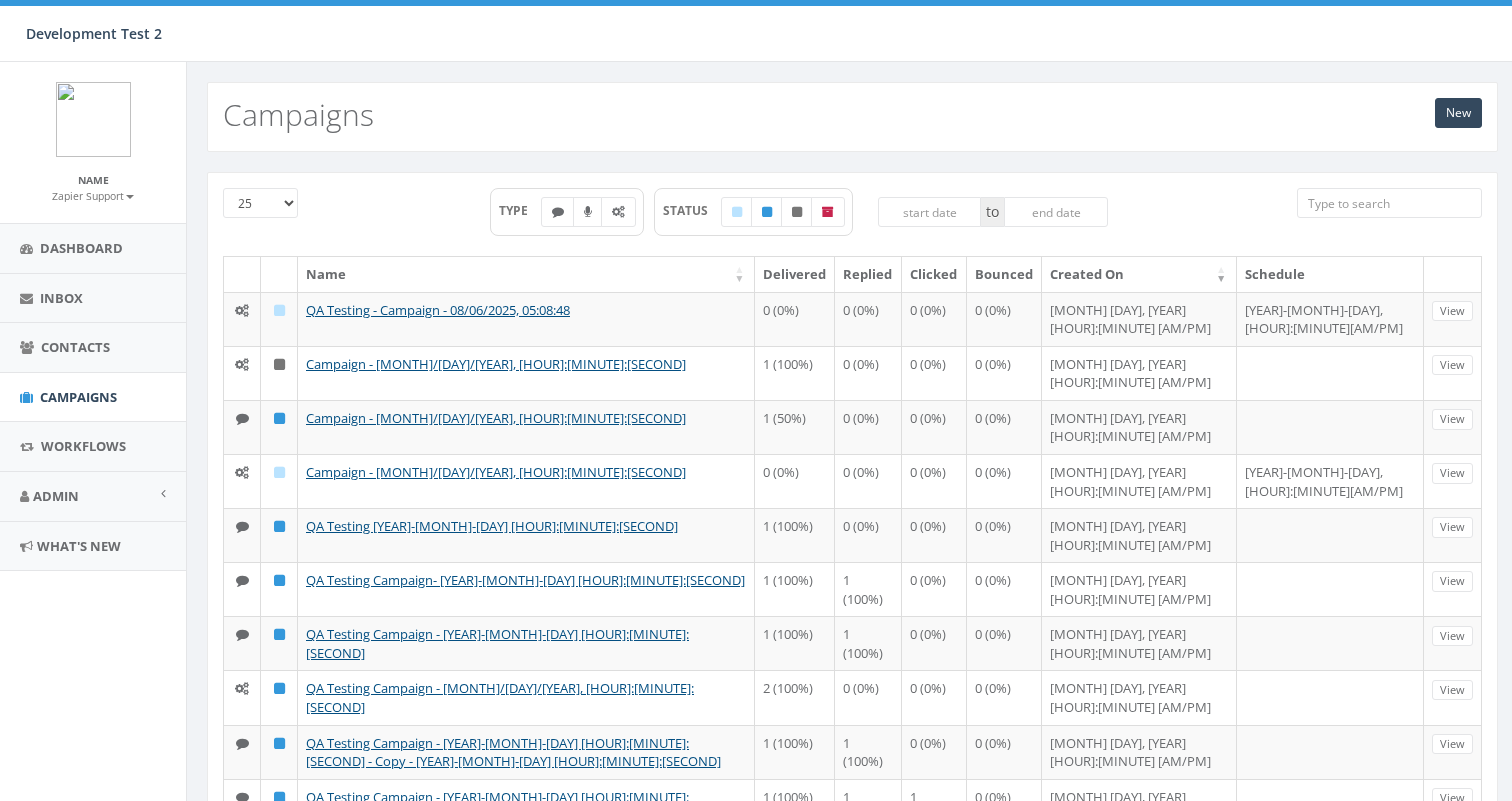 scroll, scrollTop: 0, scrollLeft: 0, axis: both 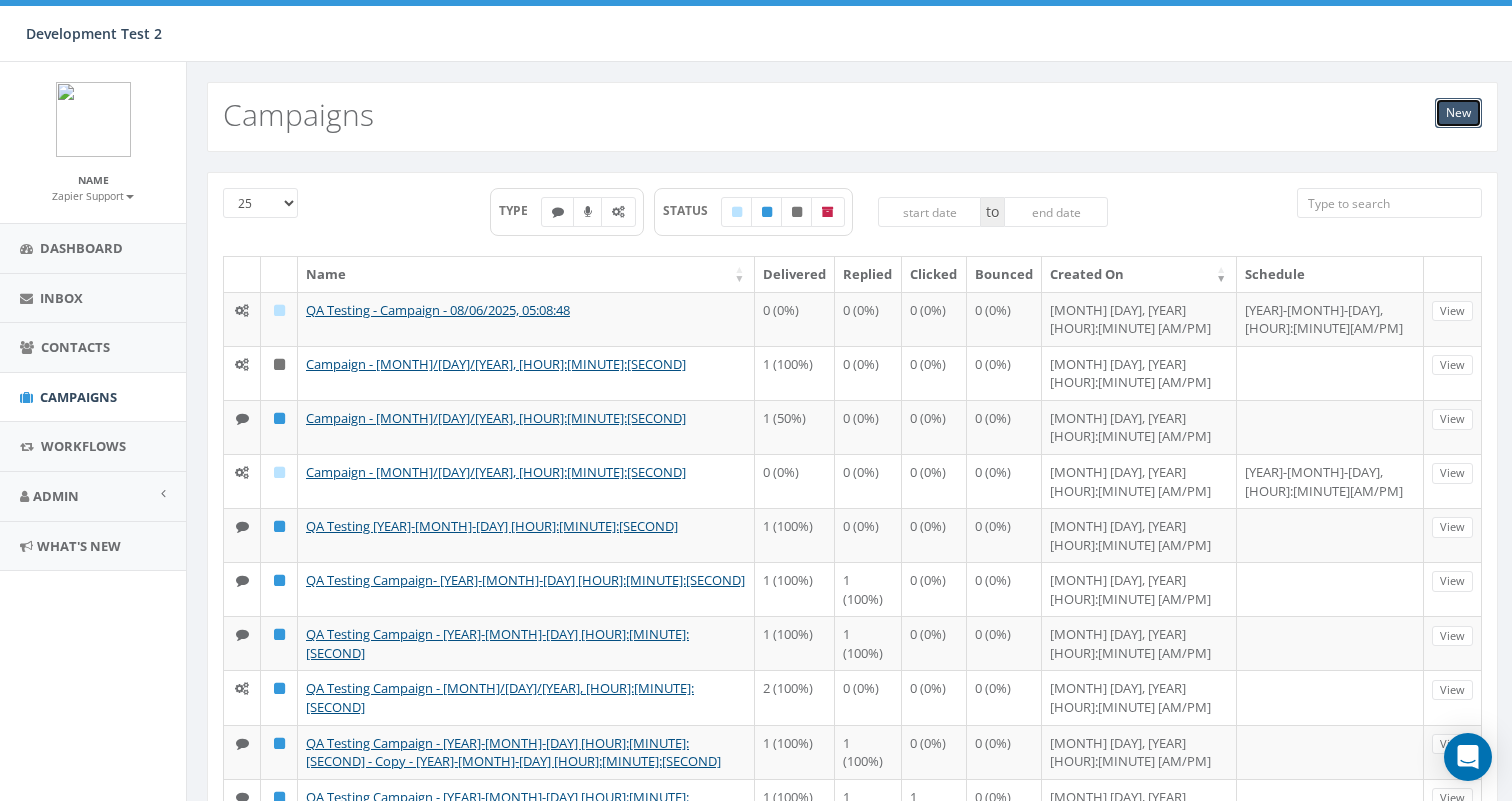 click on "New" at bounding box center (1458, 113) 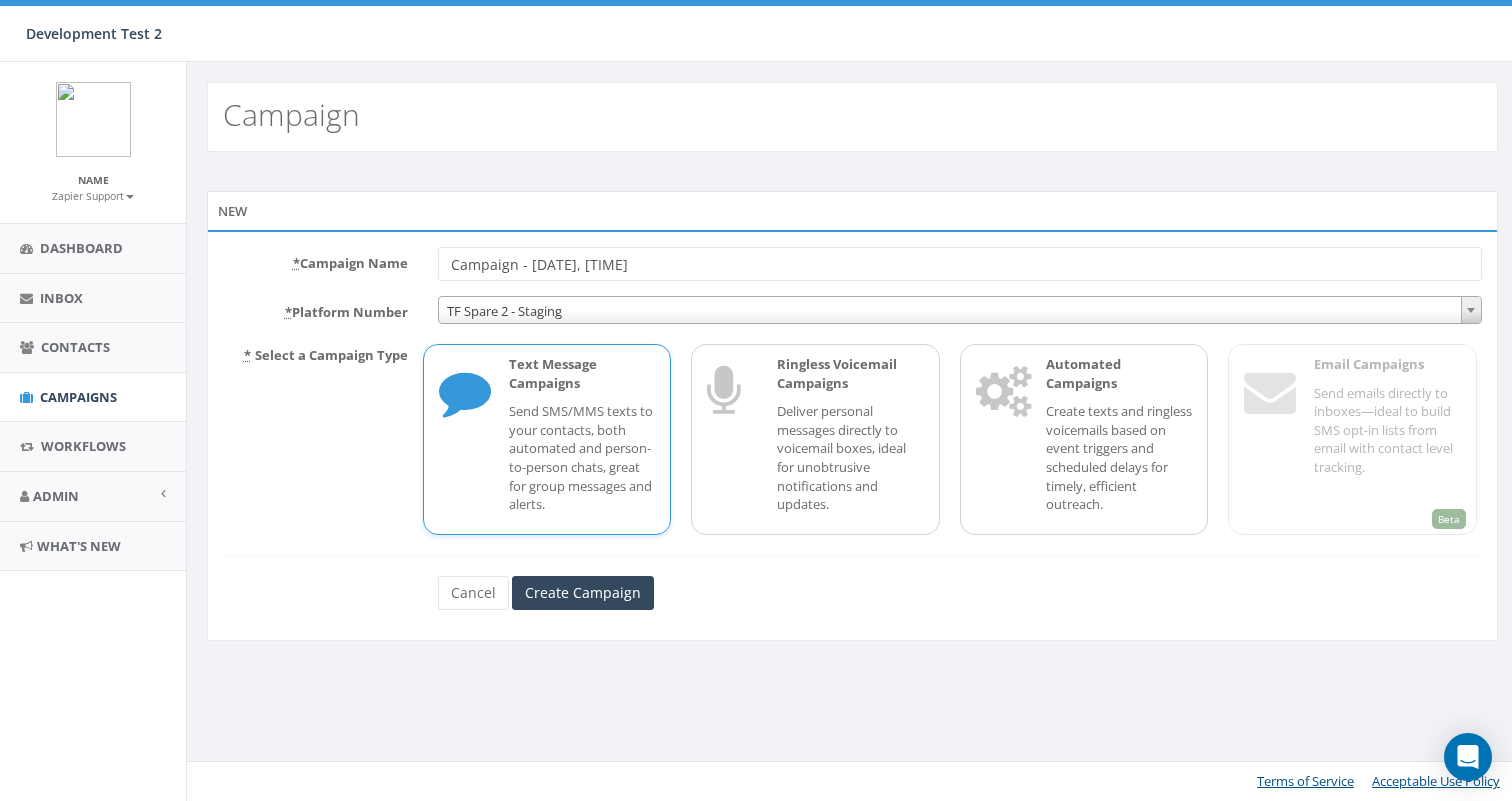 scroll, scrollTop: 0, scrollLeft: 0, axis: both 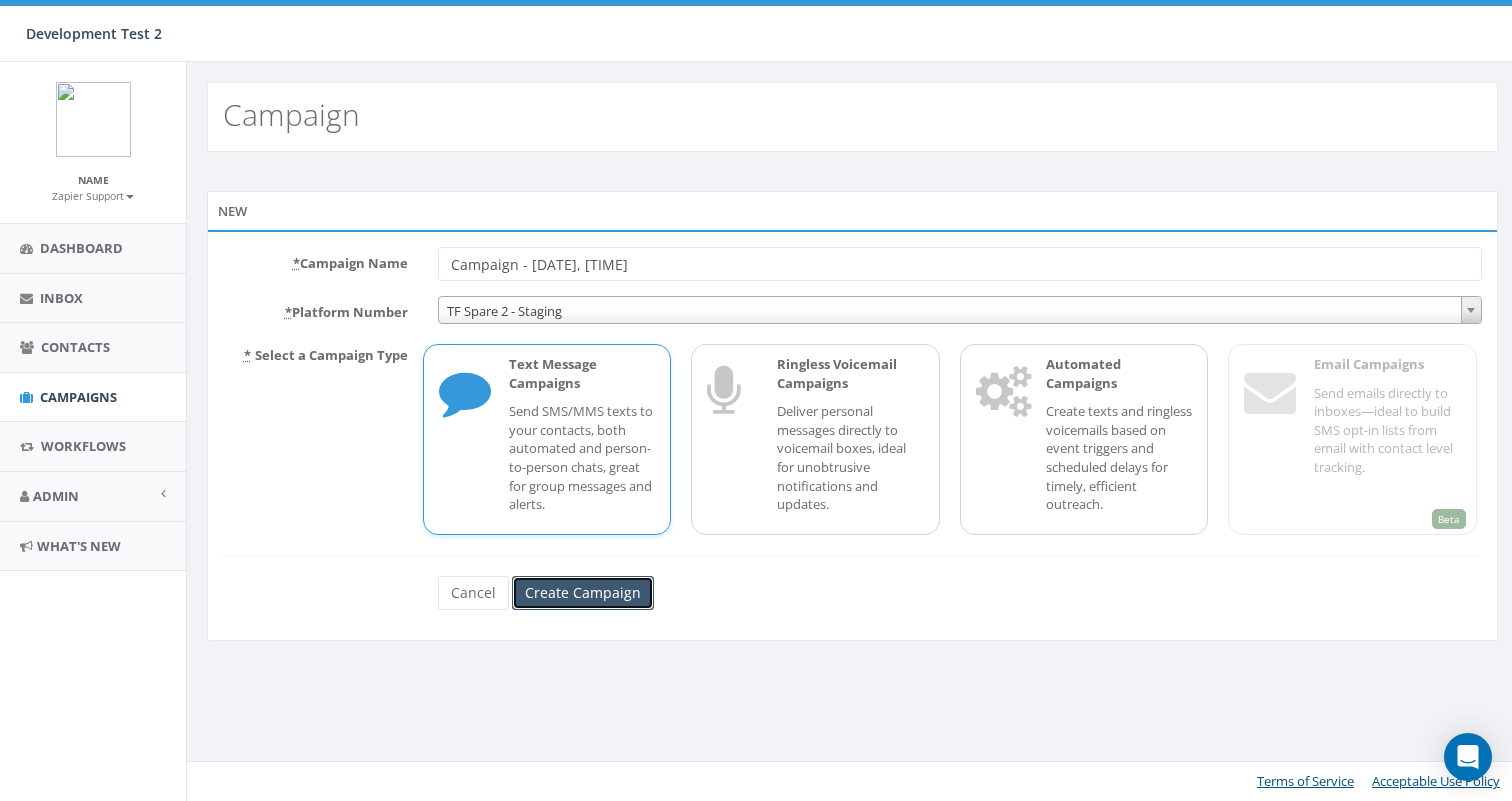 click on "Create Campaign" at bounding box center [583, 593] 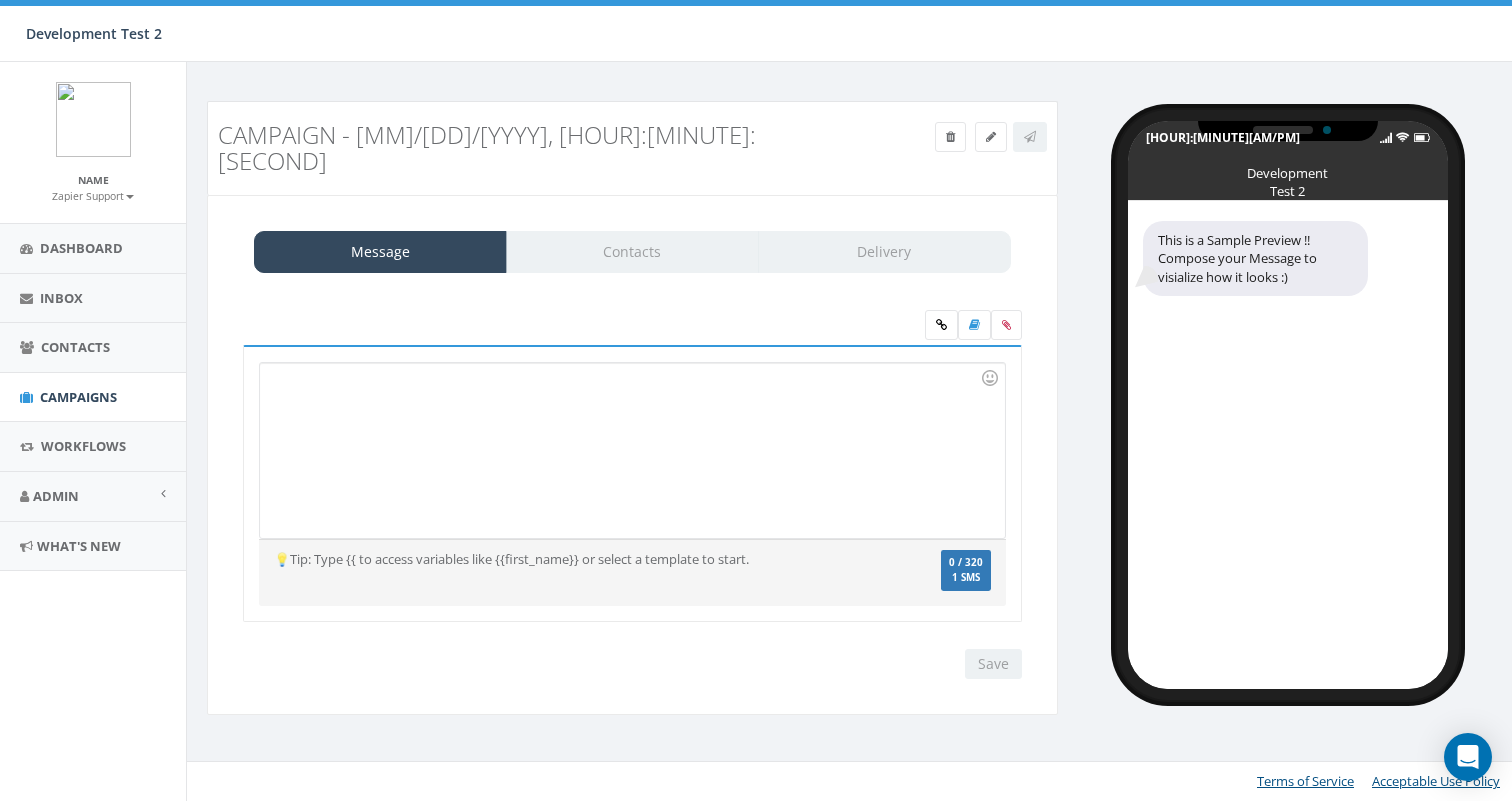 scroll, scrollTop: 0, scrollLeft: 0, axis: both 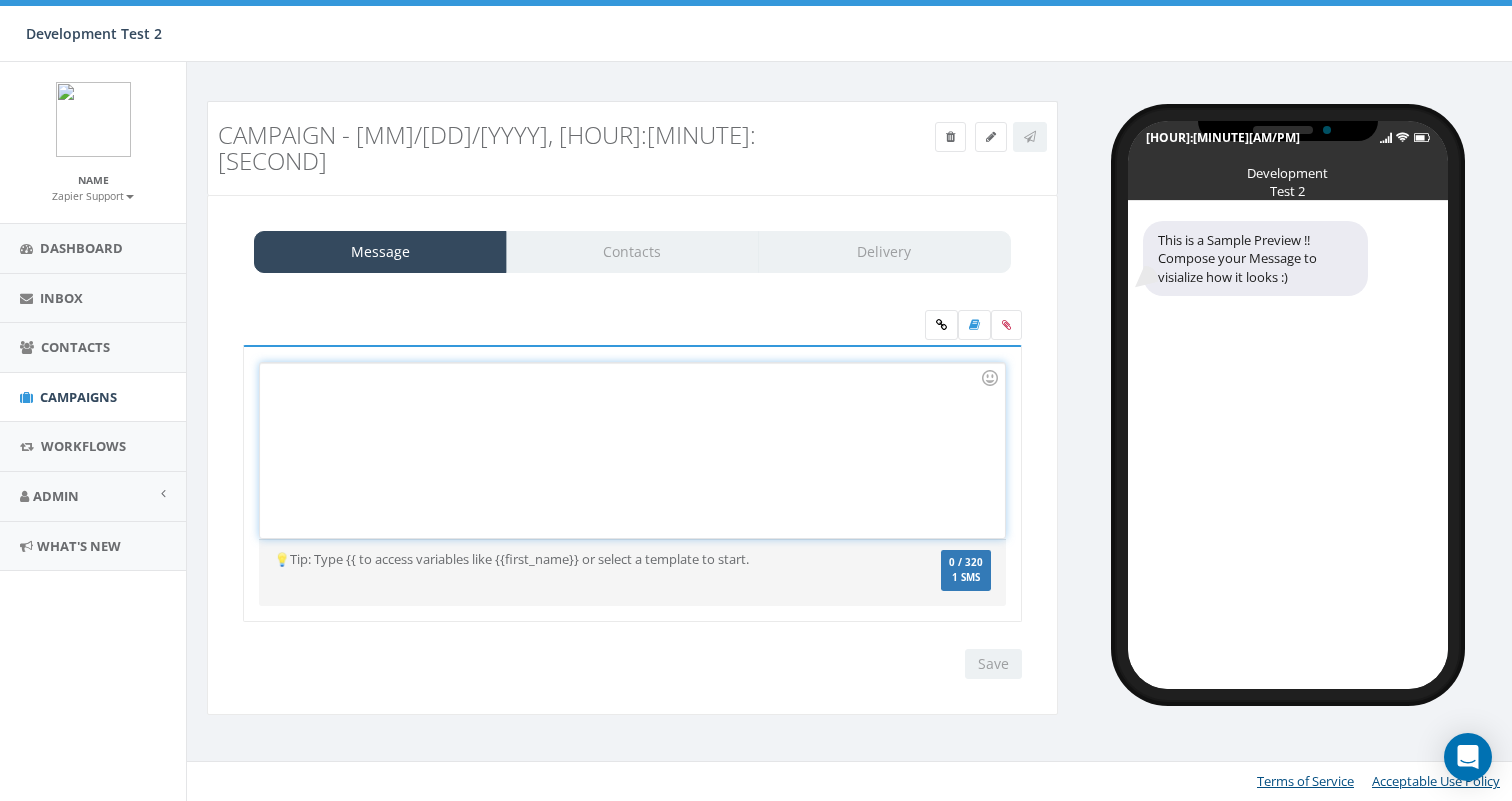 click at bounding box center (632, 450) 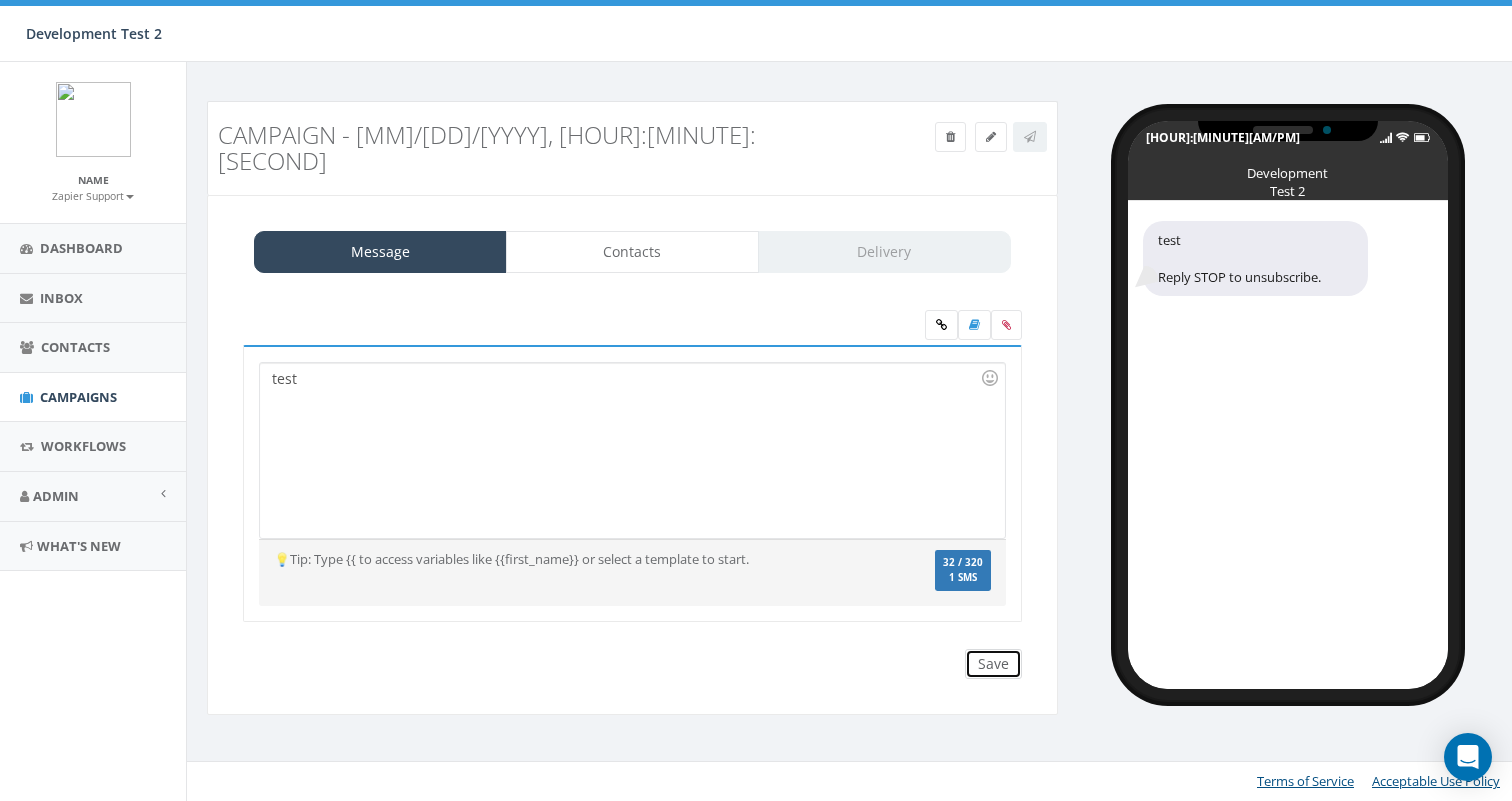 click on "Save" at bounding box center (993, 664) 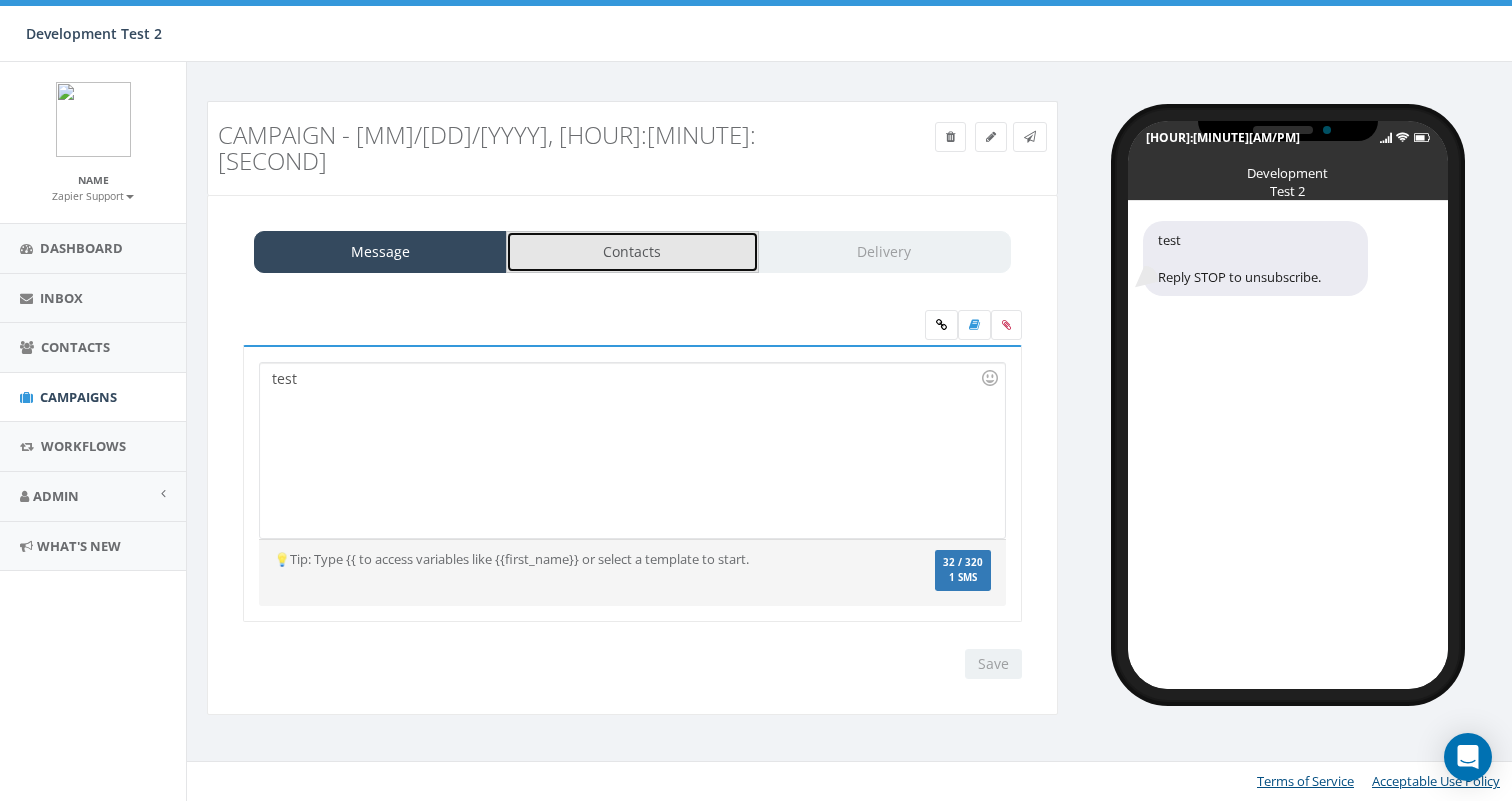 click on "Contacts" at bounding box center (632, 252) 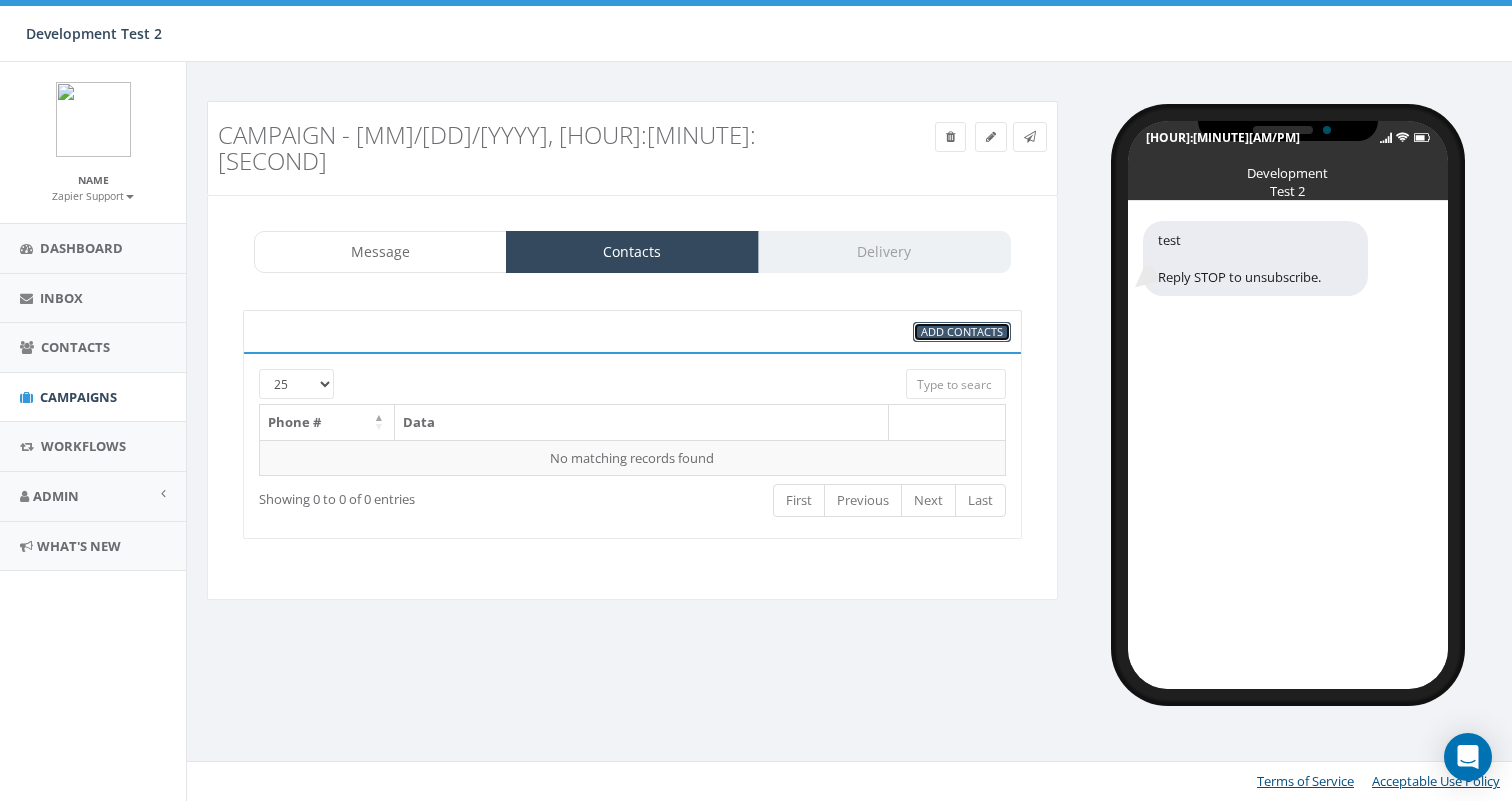 click on "Add Contacts" at bounding box center [962, 331] 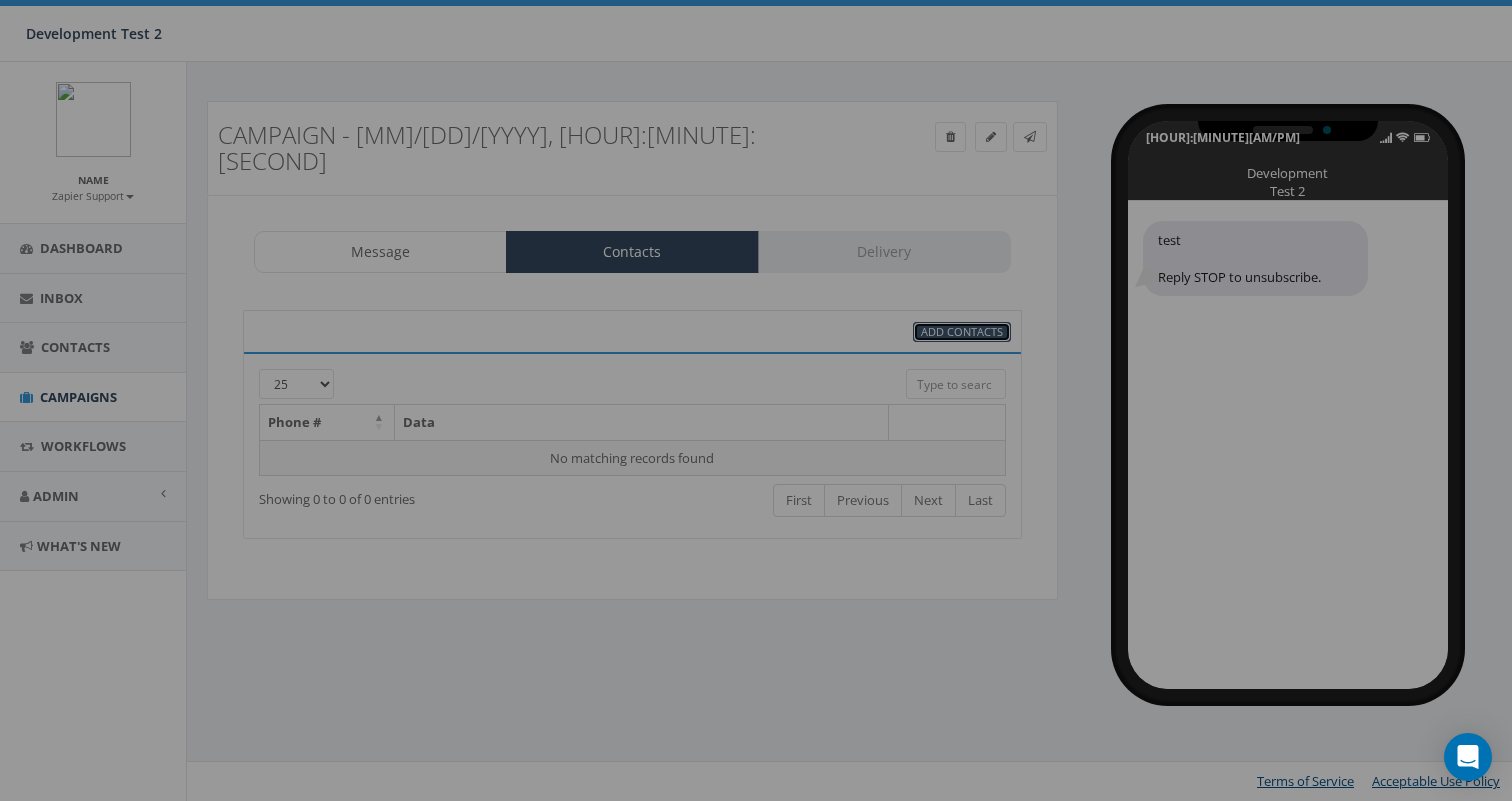 select 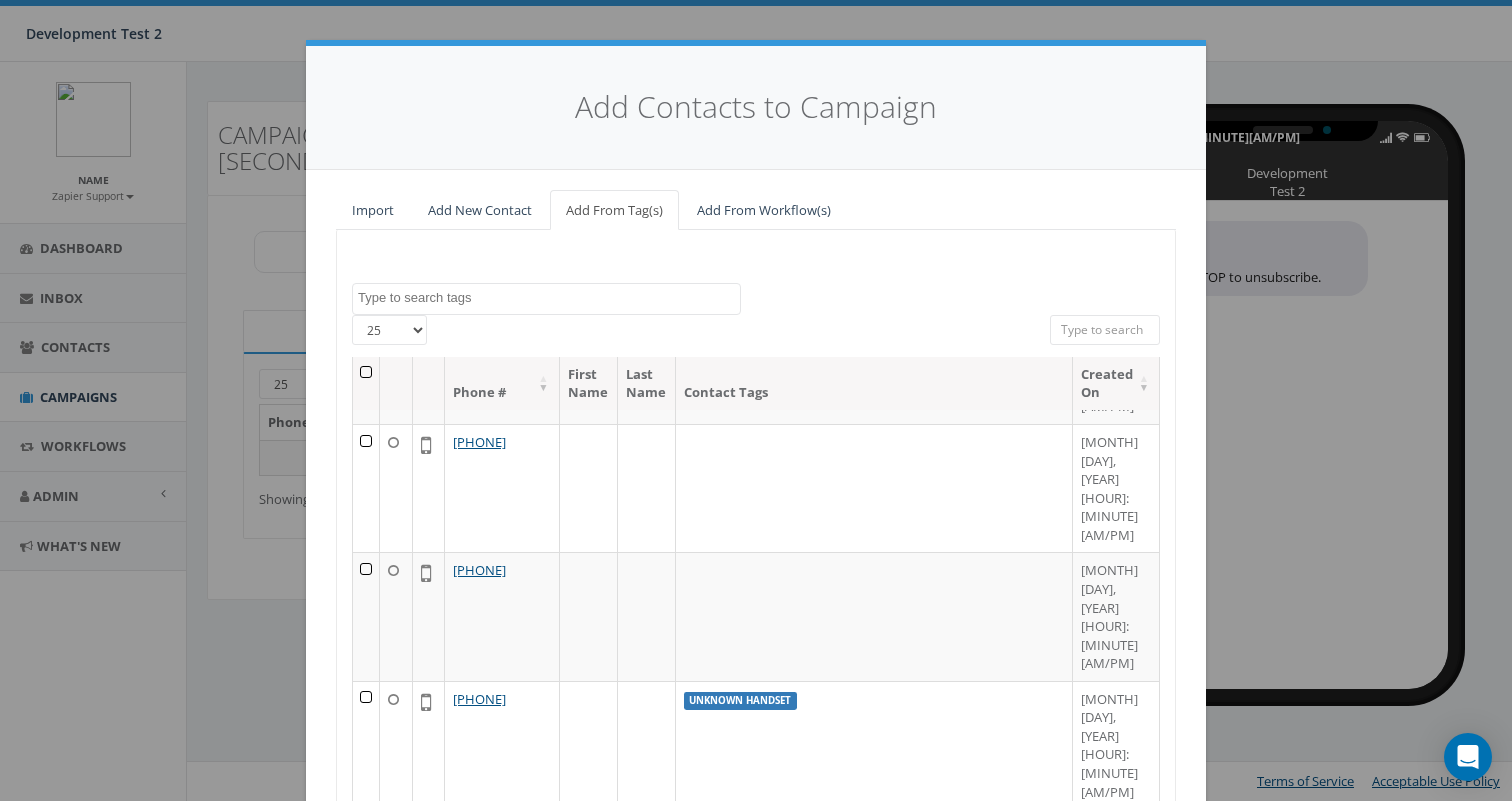scroll, scrollTop: 1253, scrollLeft: 0, axis: vertical 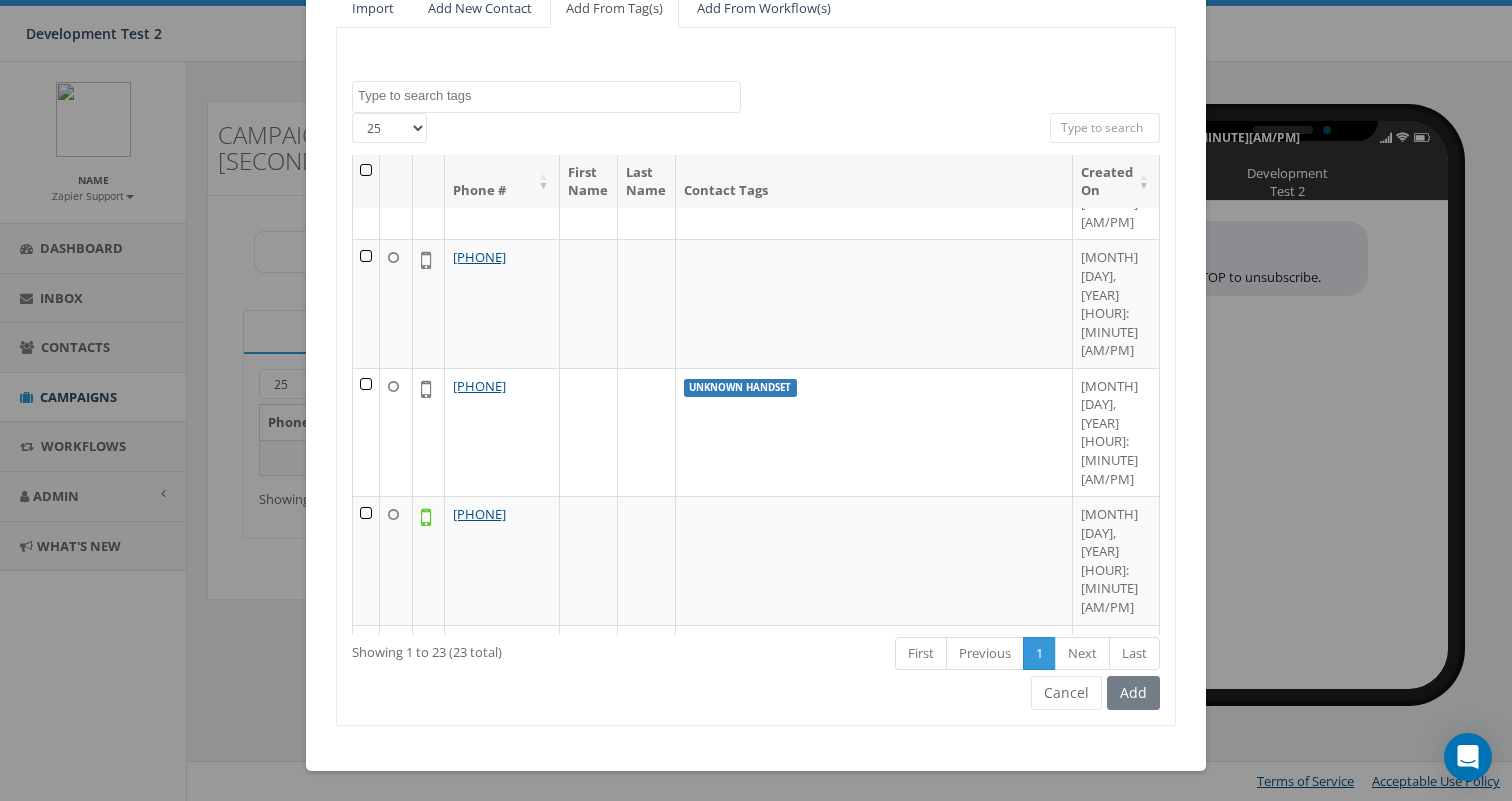 click at bounding box center [366, 1202] 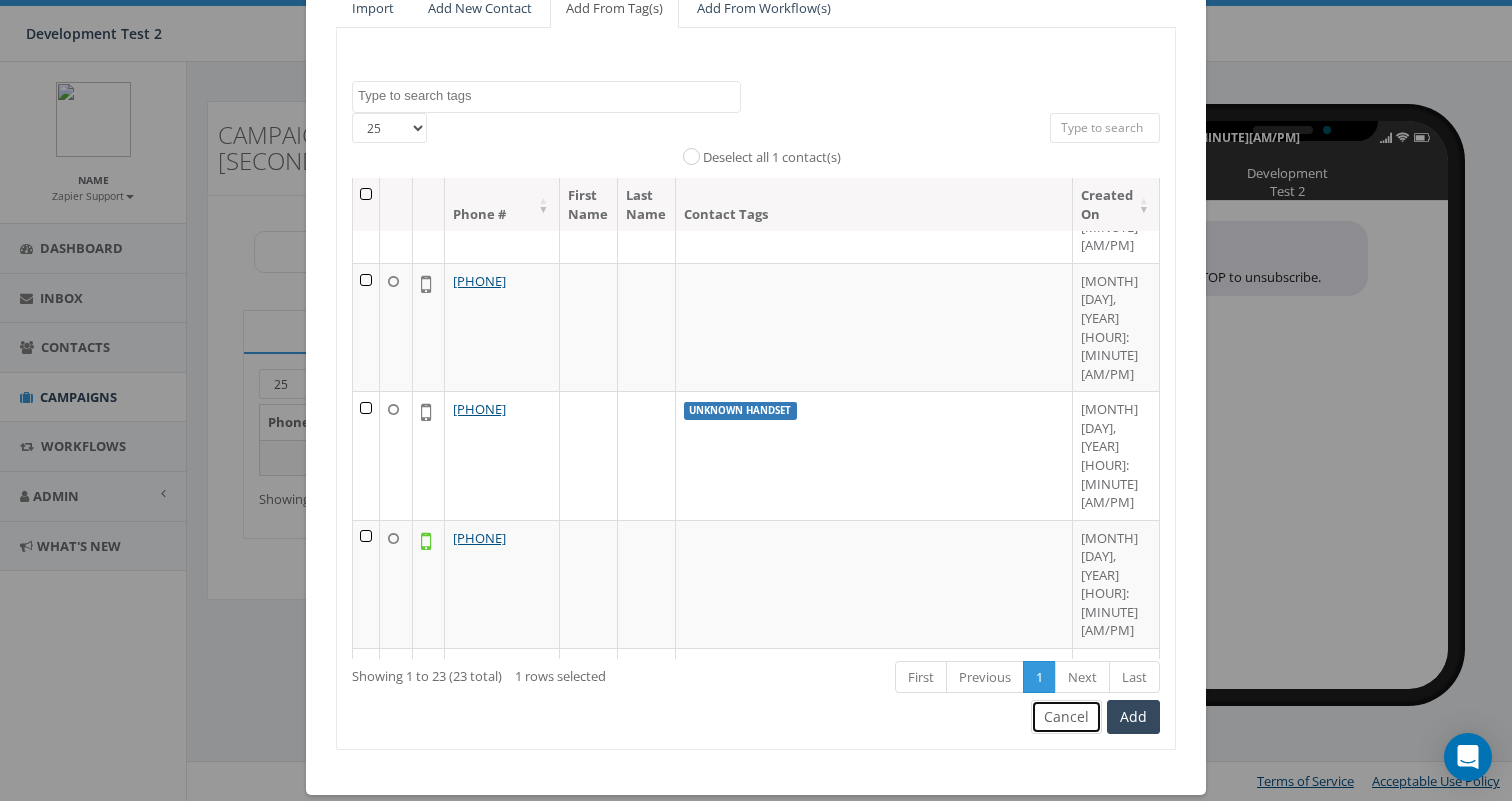 click on "Cancel" at bounding box center [1066, 717] 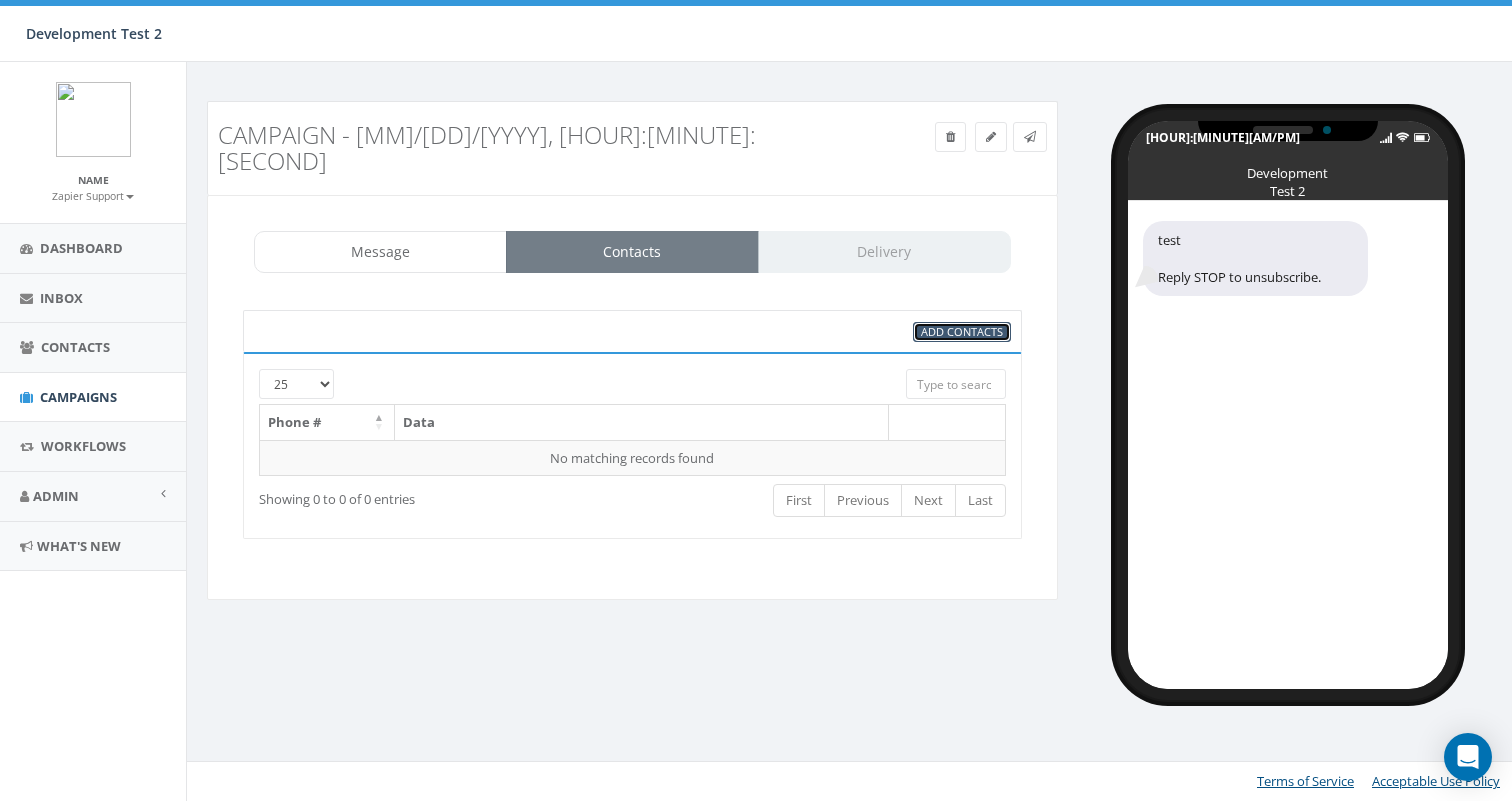click on "Add Contacts" at bounding box center (962, 331) 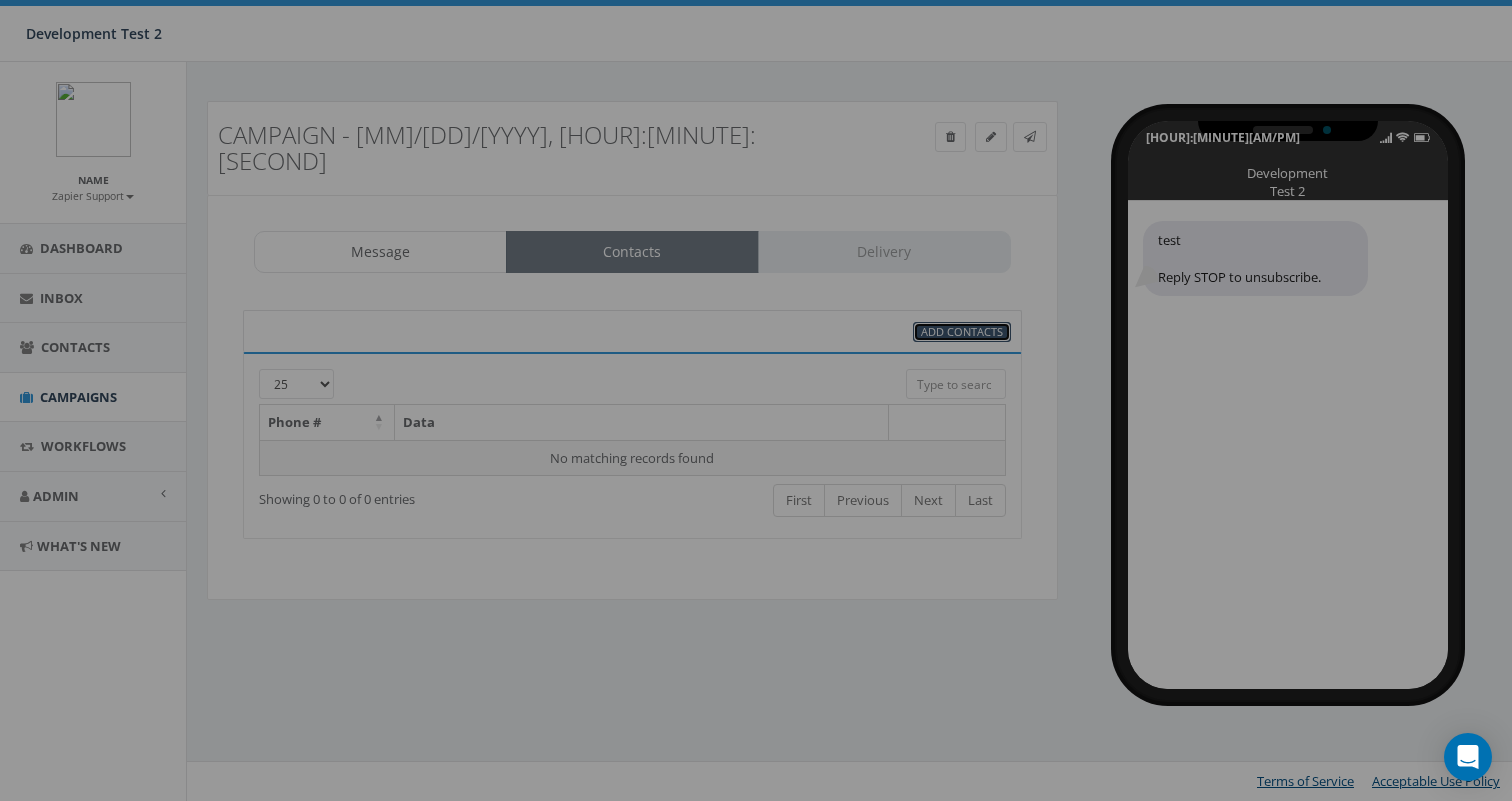 scroll, scrollTop: 0, scrollLeft: 0, axis: both 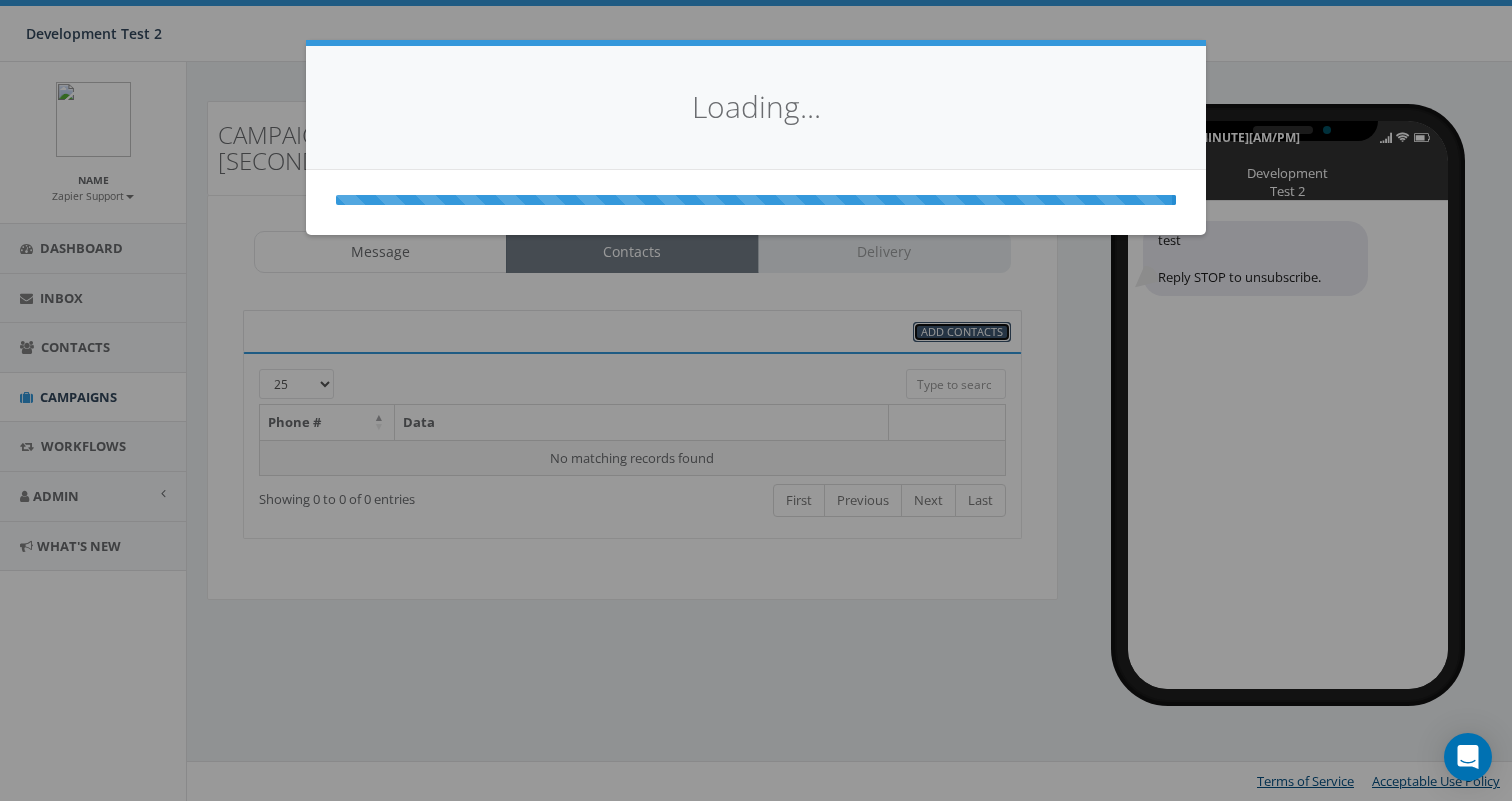 select 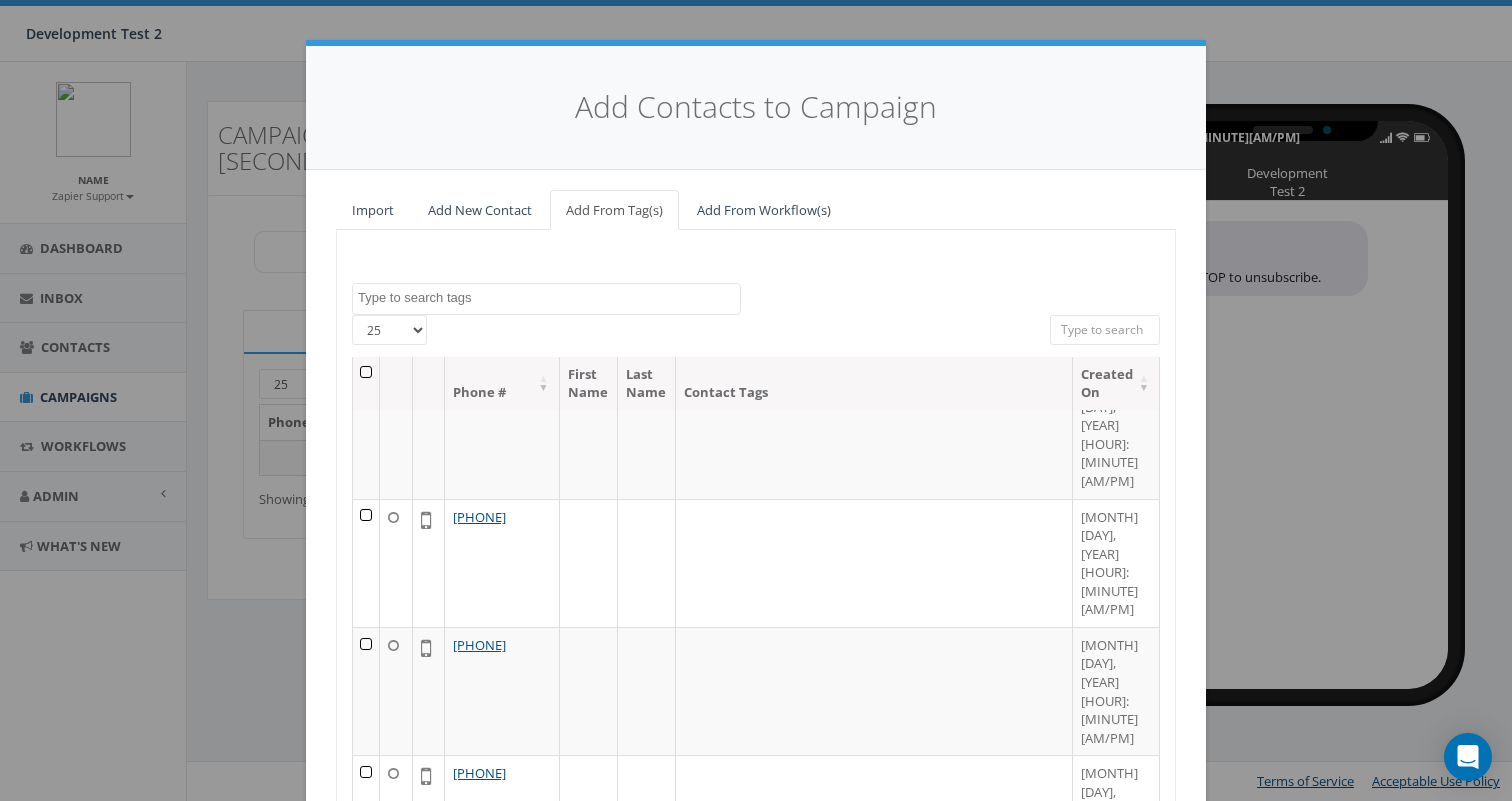 scroll, scrollTop: 1253, scrollLeft: 0, axis: vertical 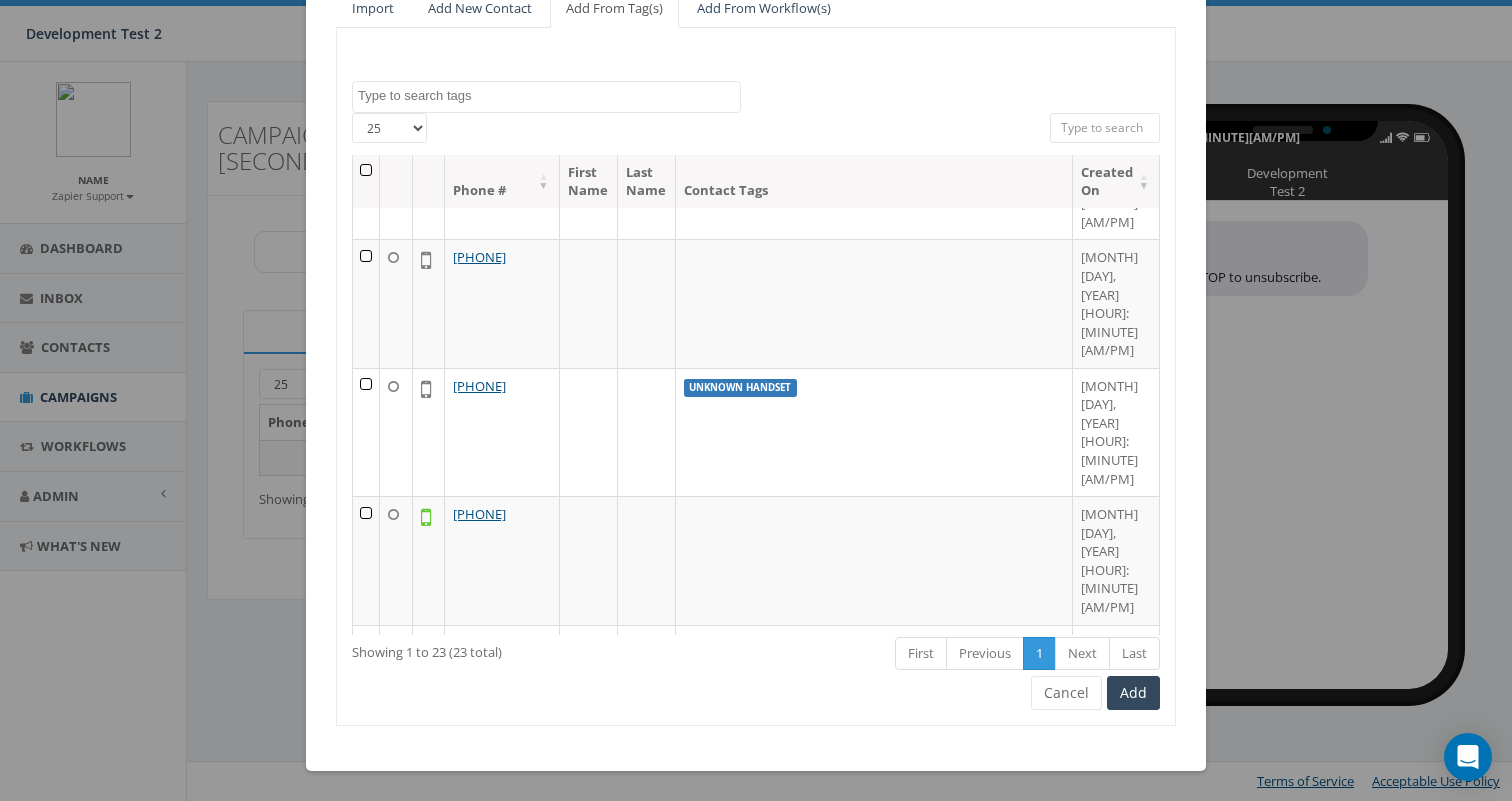 click at bounding box center (366, 1844) 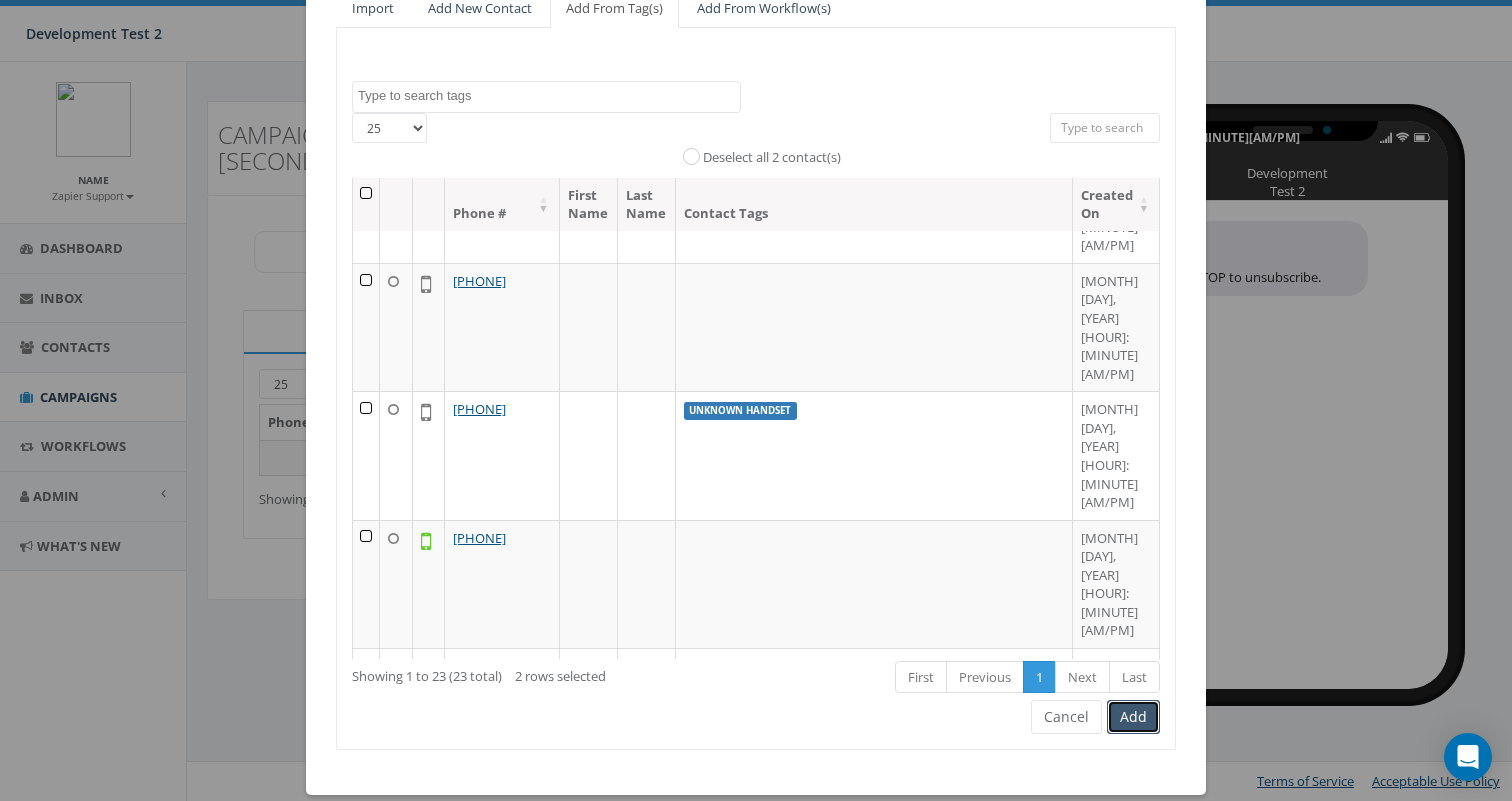 click on "Add" at bounding box center [1133, 717] 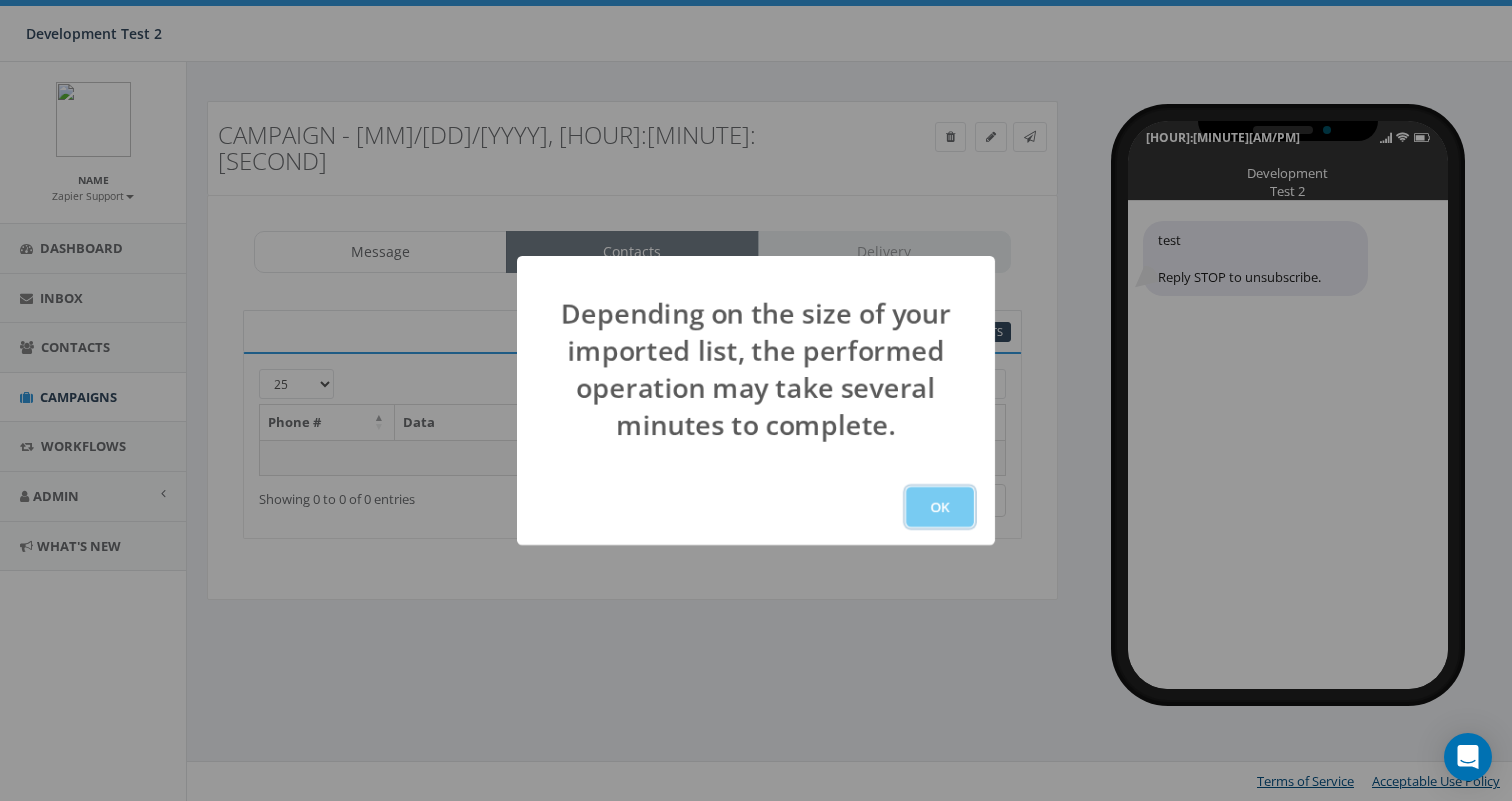 click on "OK" at bounding box center [940, 507] 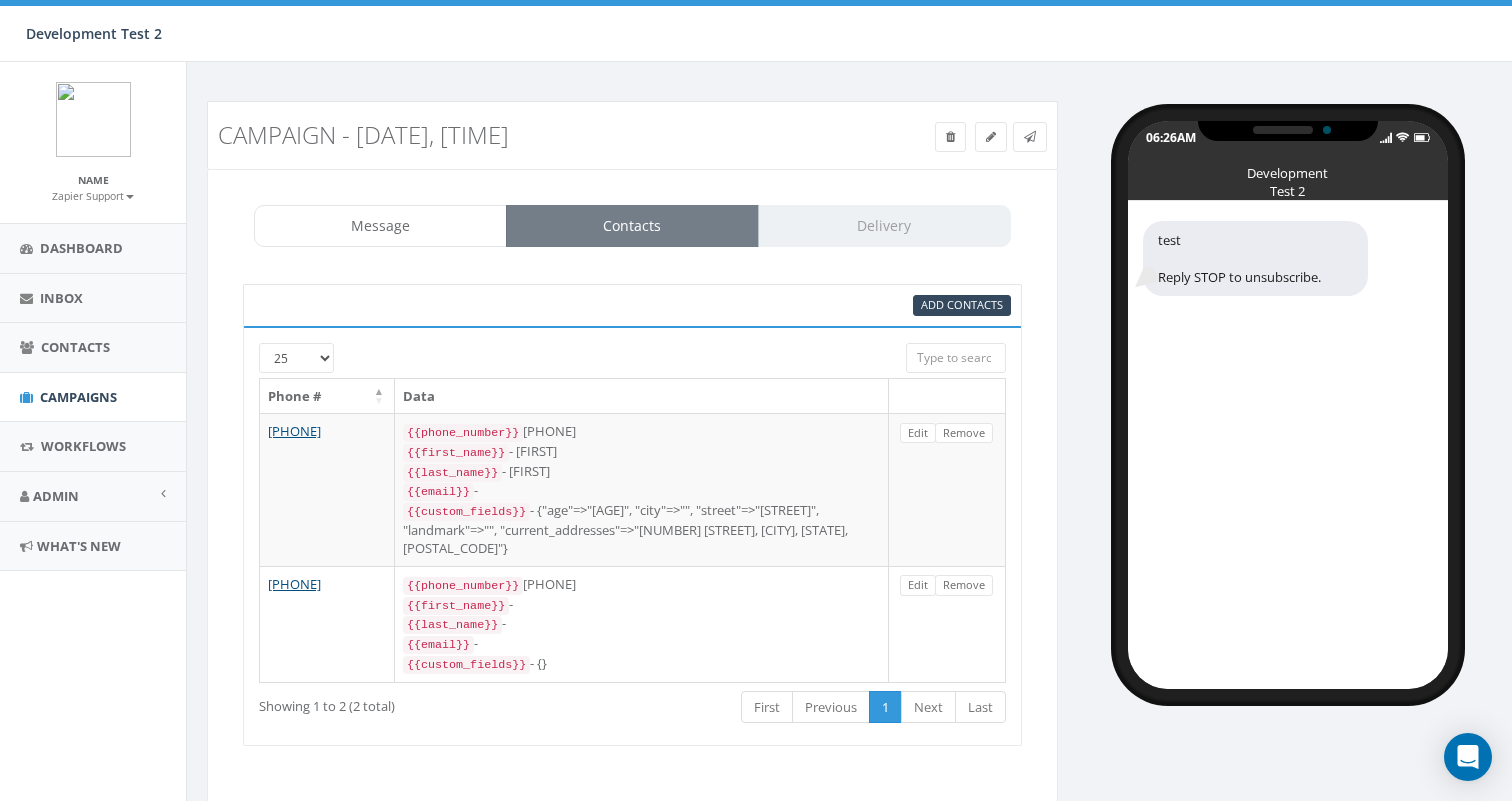 scroll, scrollTop: 0, scrollLeft: 0, axis: both 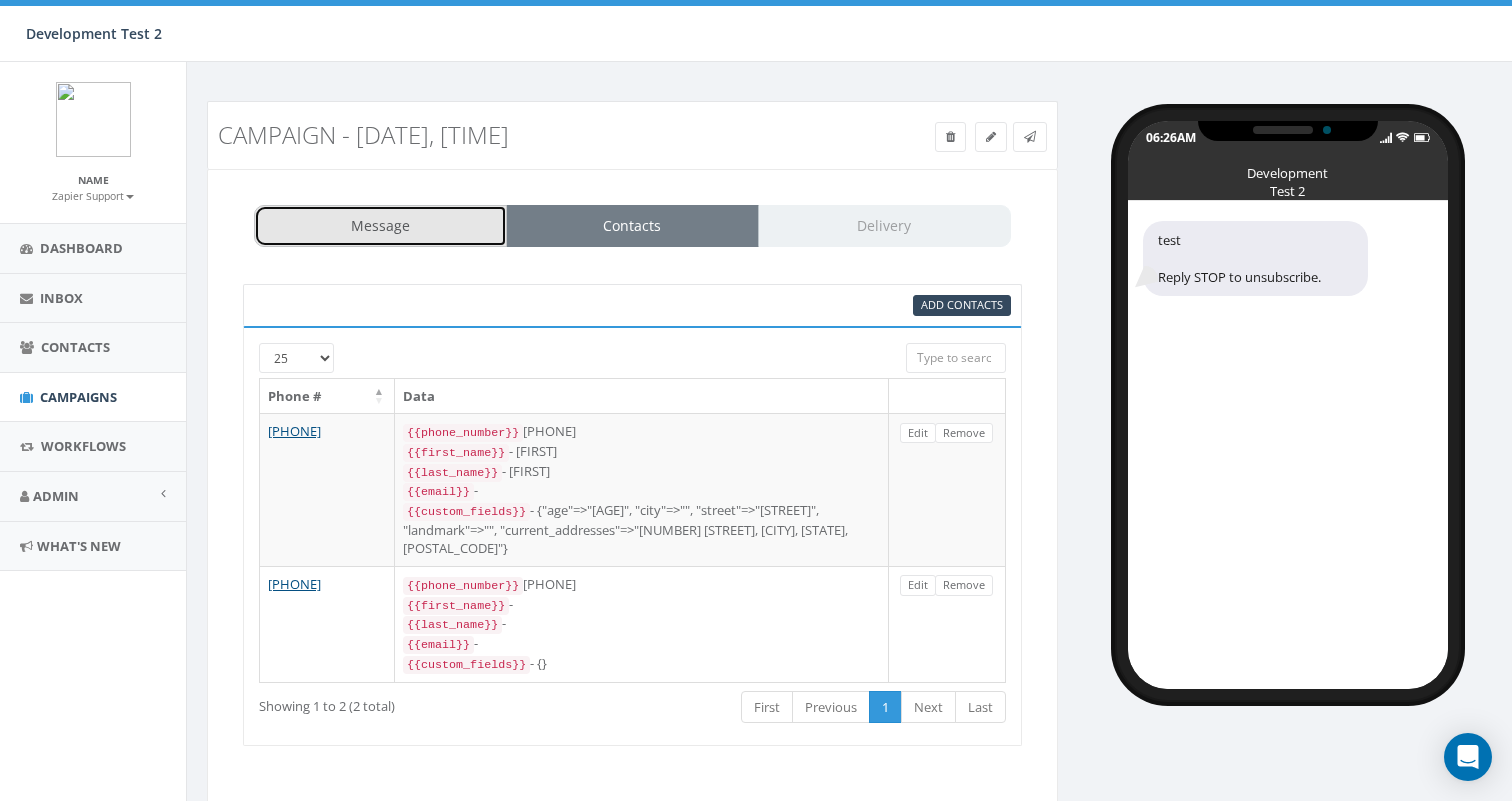 click on "Message" at bounding box center [380, 226] 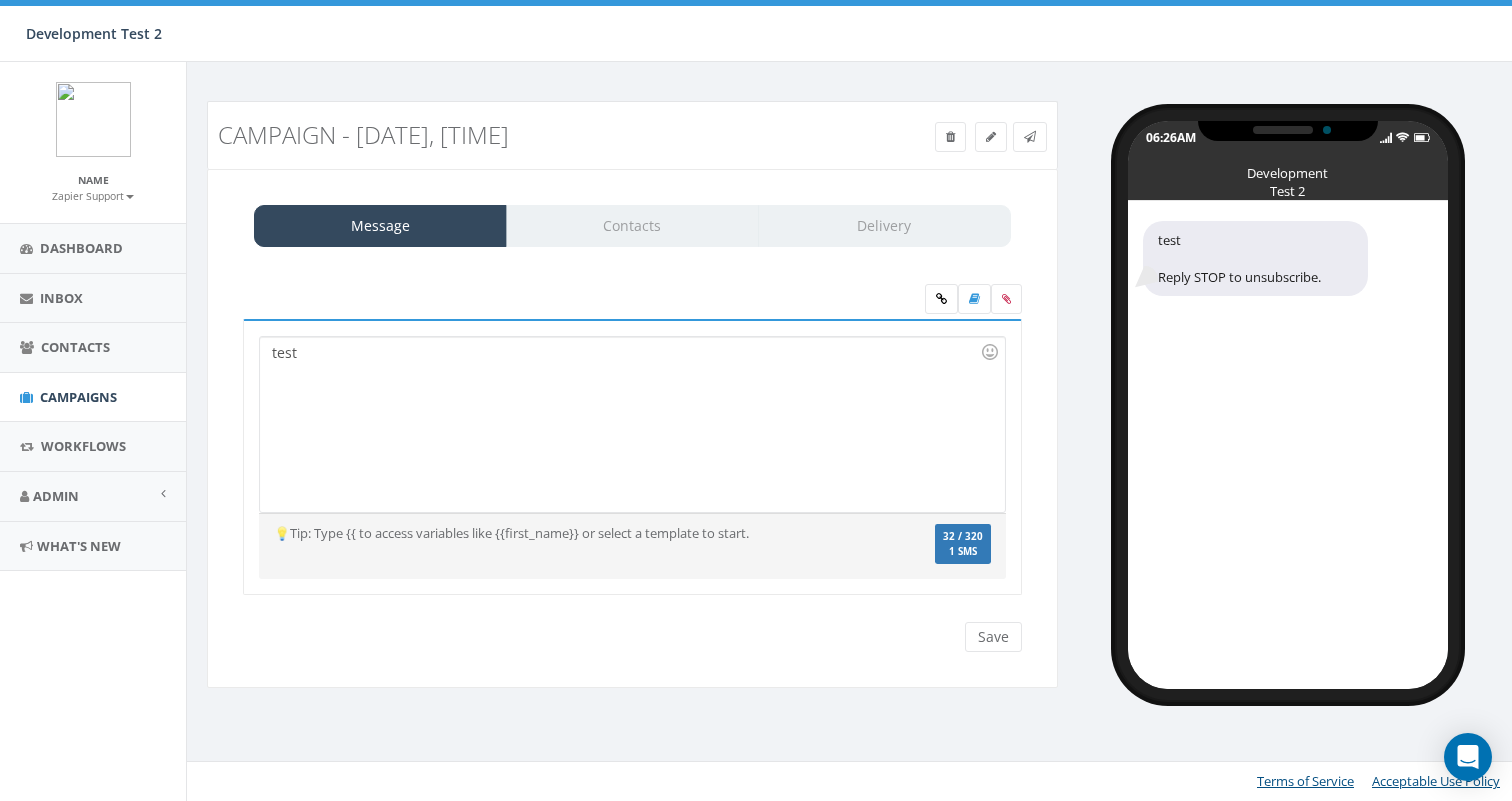 click on "Message Contacts Delivery" at bounding box center [632, 226] 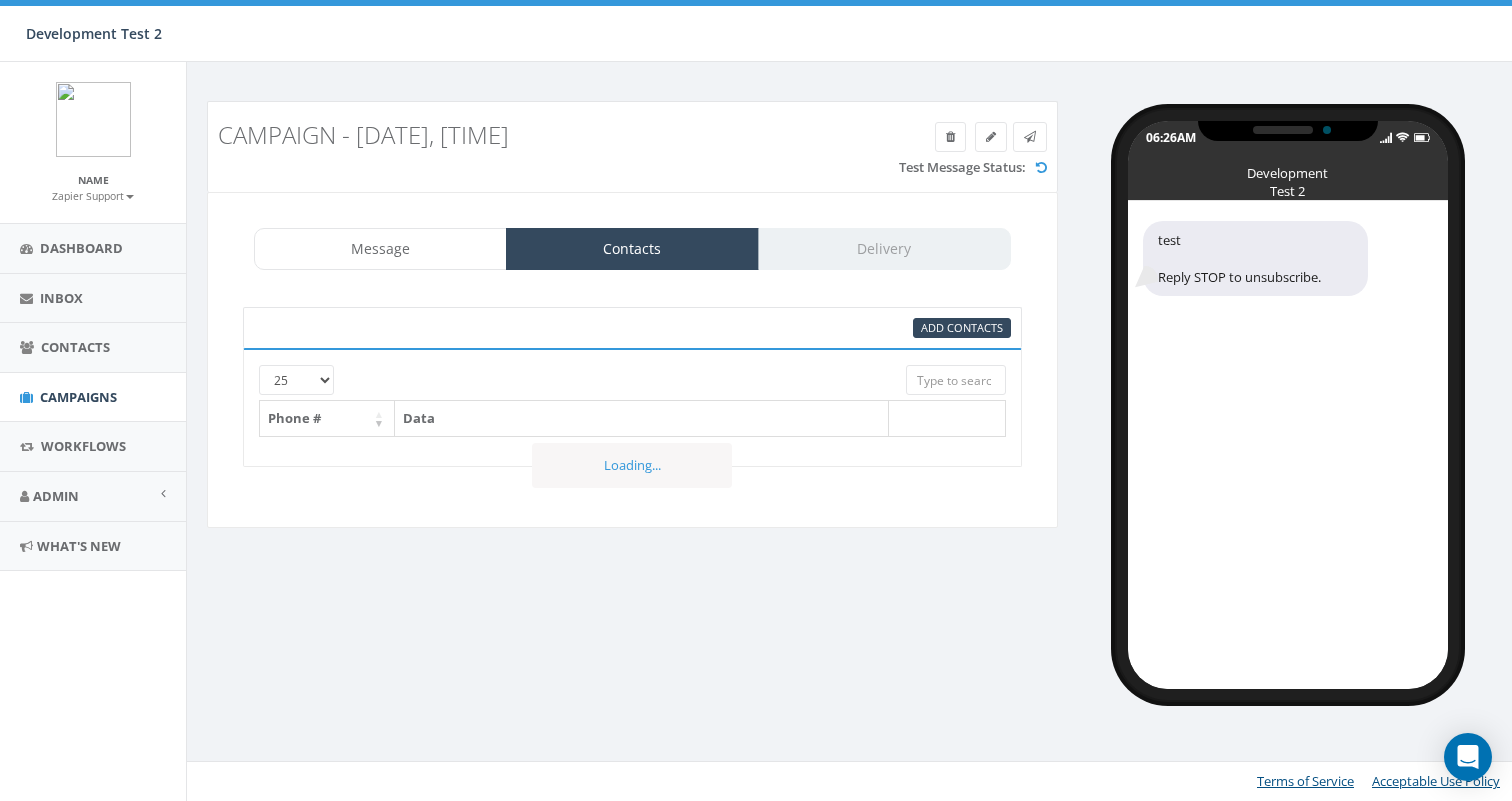 scroll, scrollTop: 0, scrollLeft: 0, axis: both 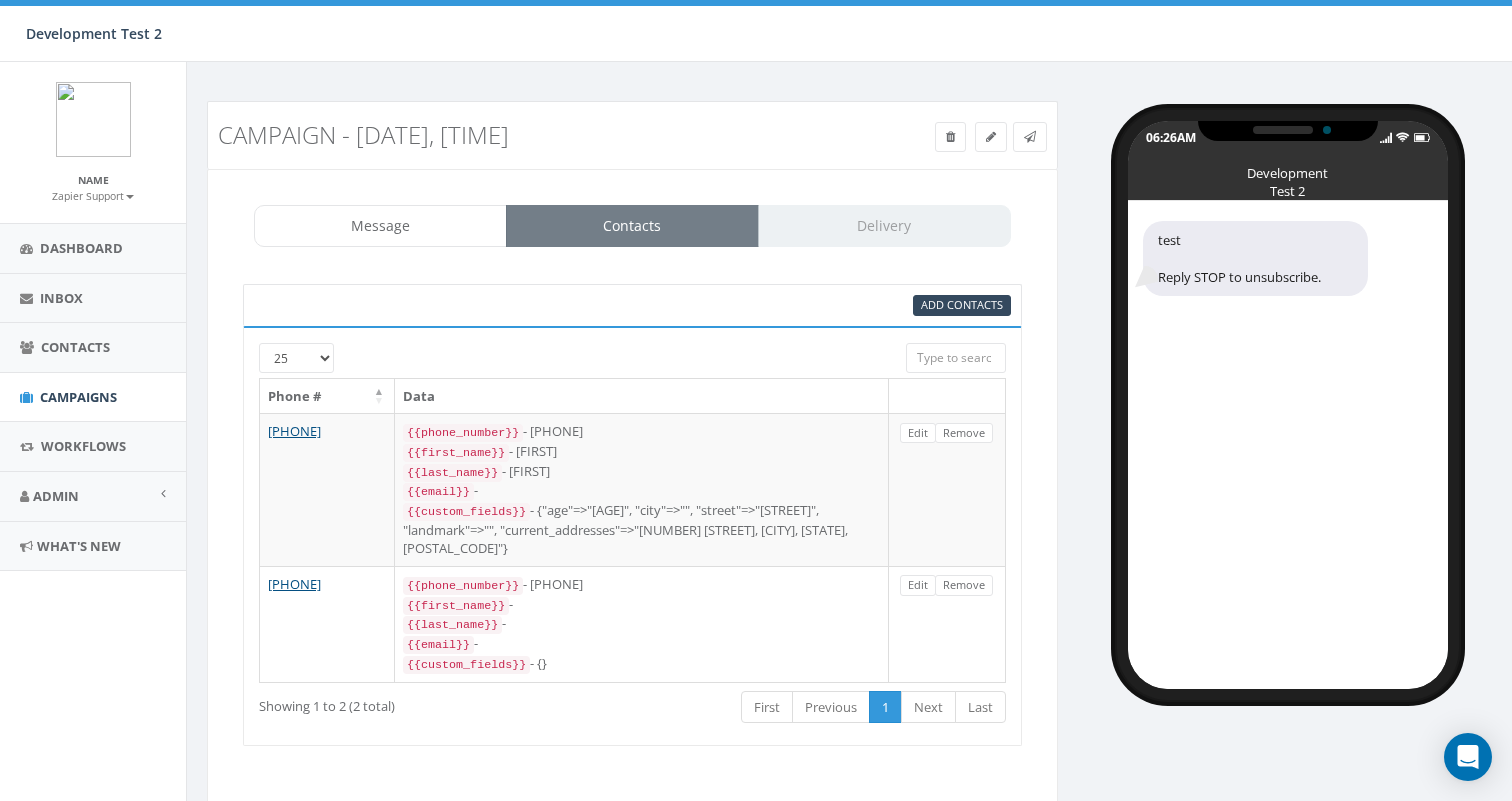 click on "Message Contacts Delivery" at bounding box center [632, 226] 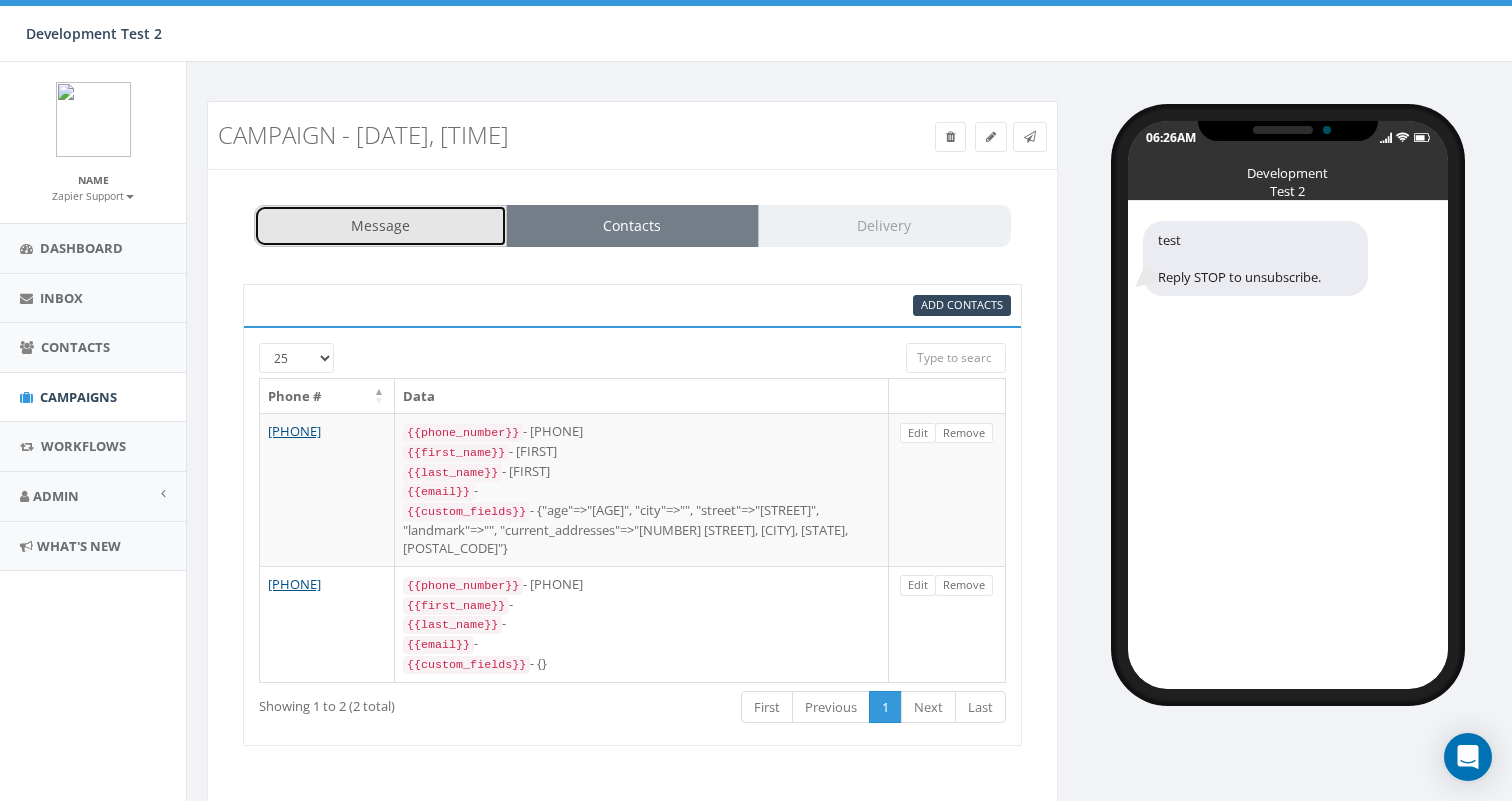 click on "Message" at bounding box center [380, 226] 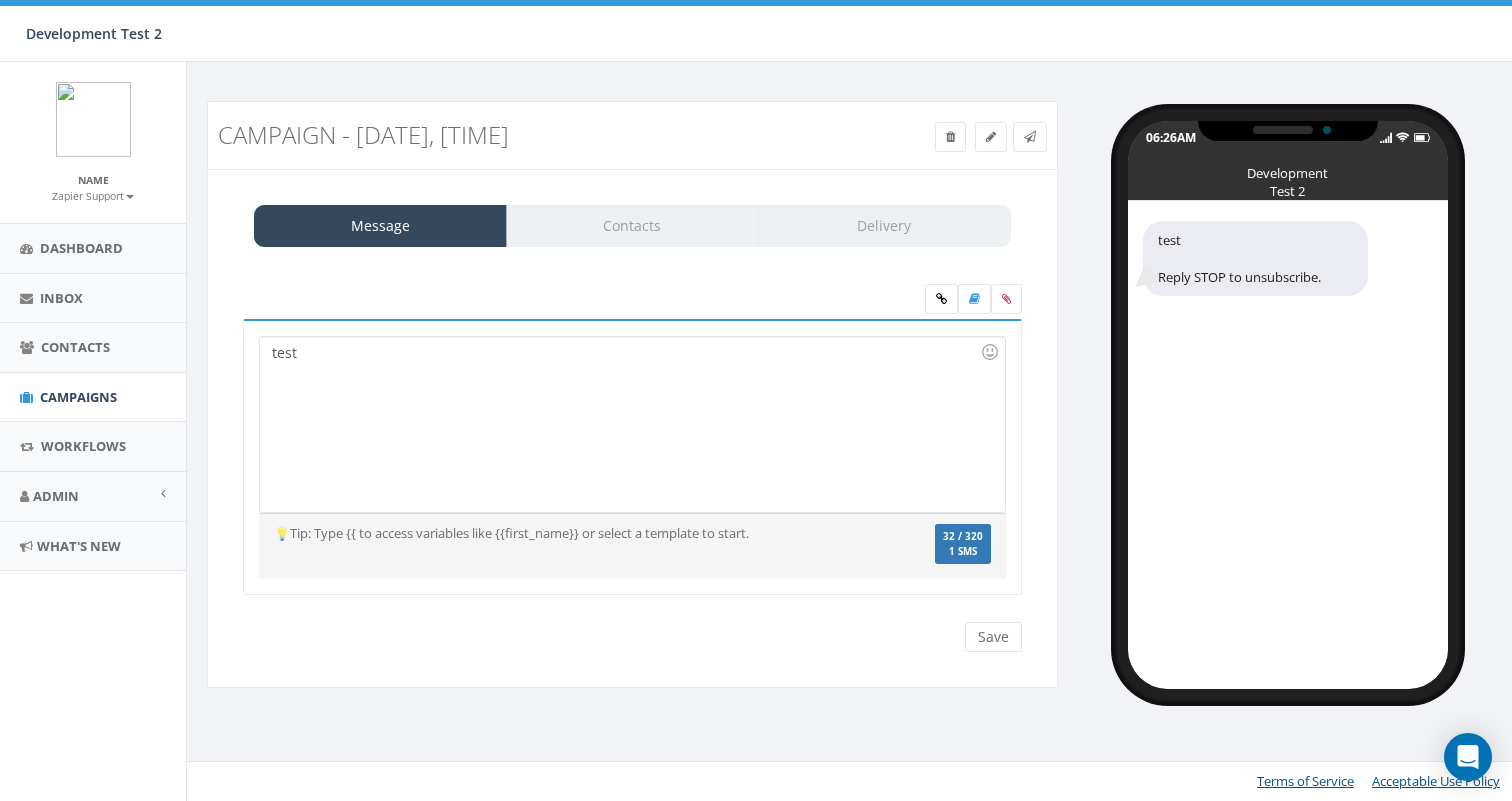 click on "Message Contacts Delivery" at bounding box center [632, 226] 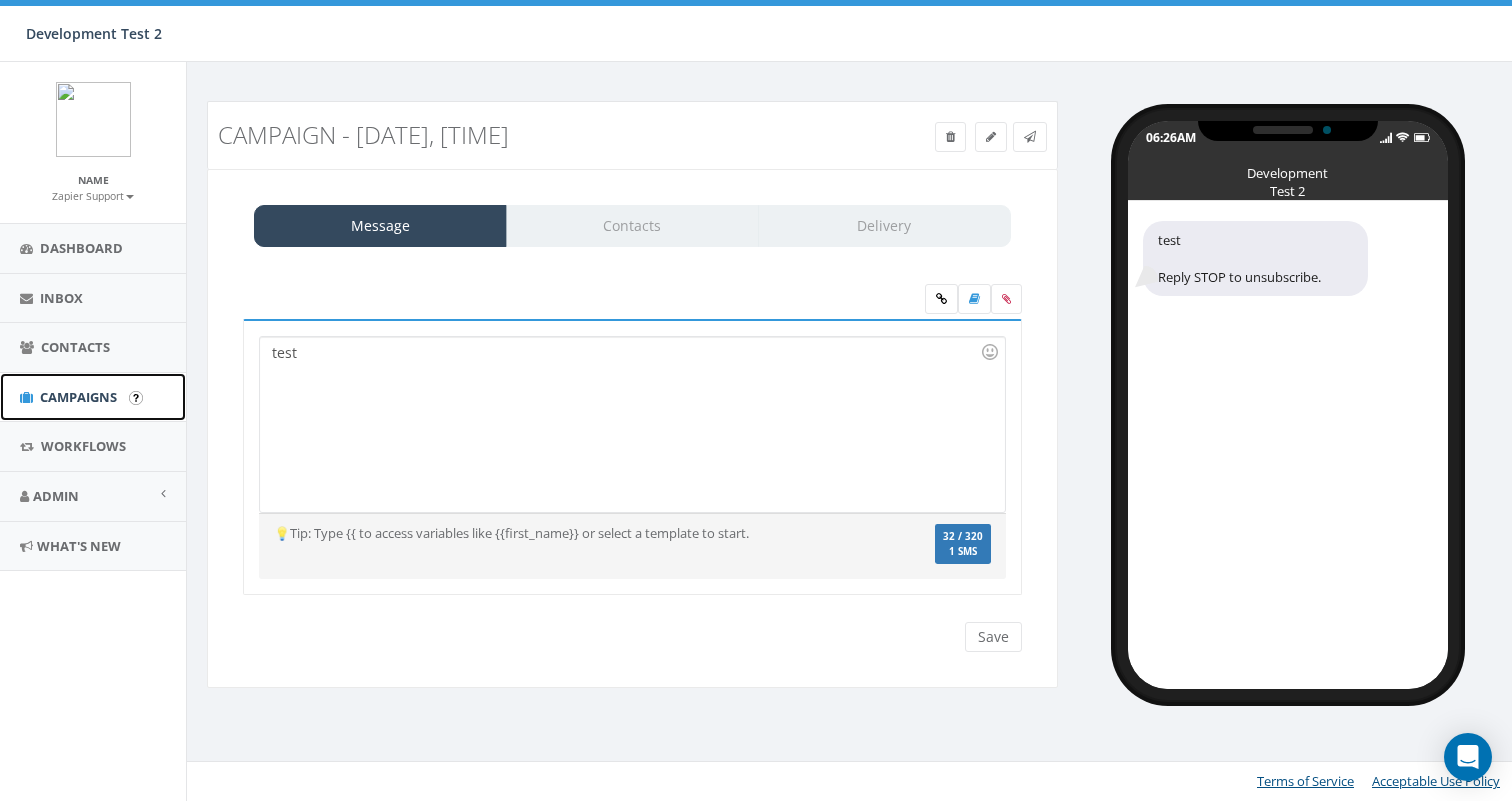 click on "Campaigns" at bounding box center [78, 397] 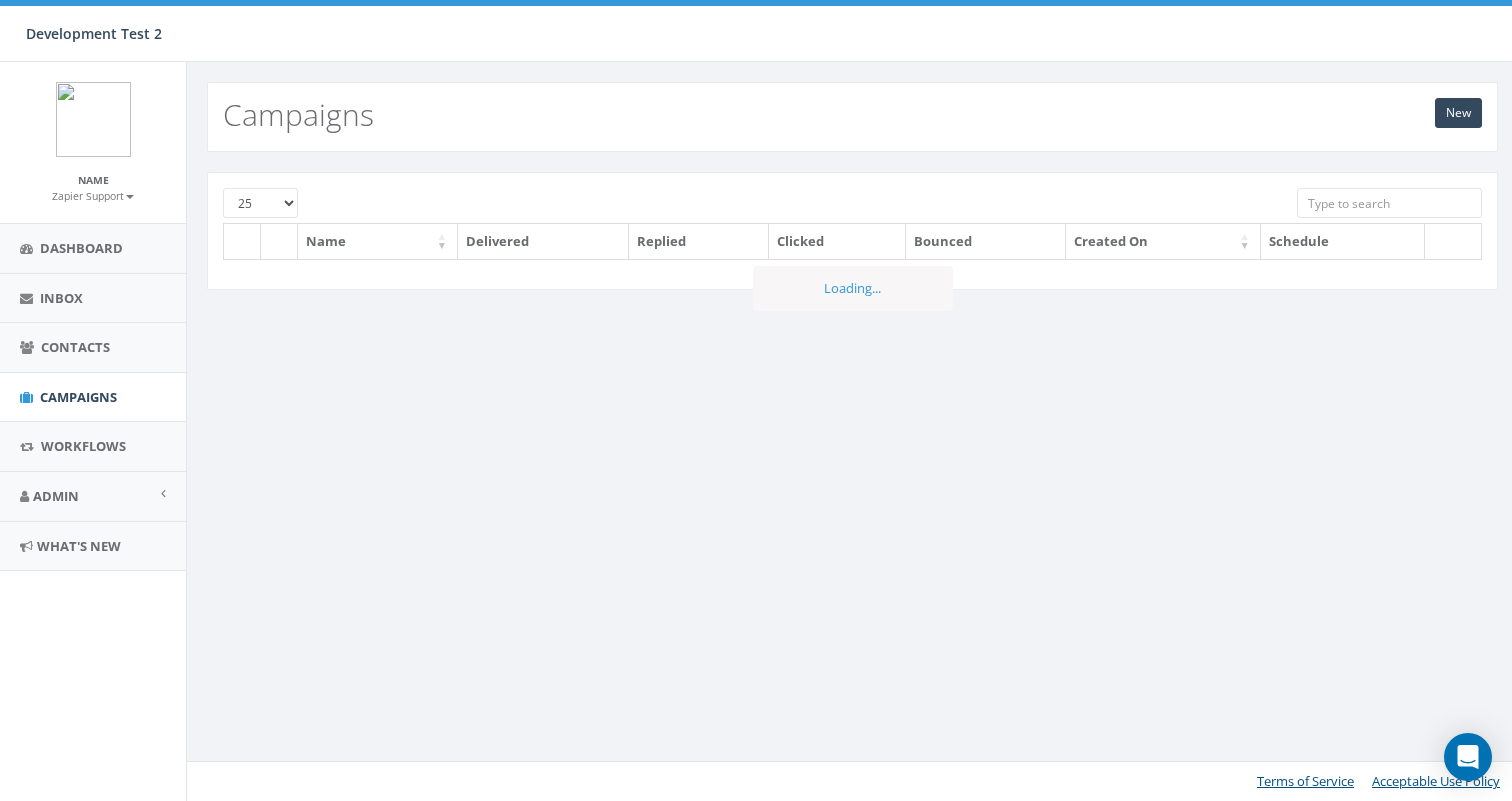 scroll, scrollTop: 0, scrollLeft: 0, axis: both 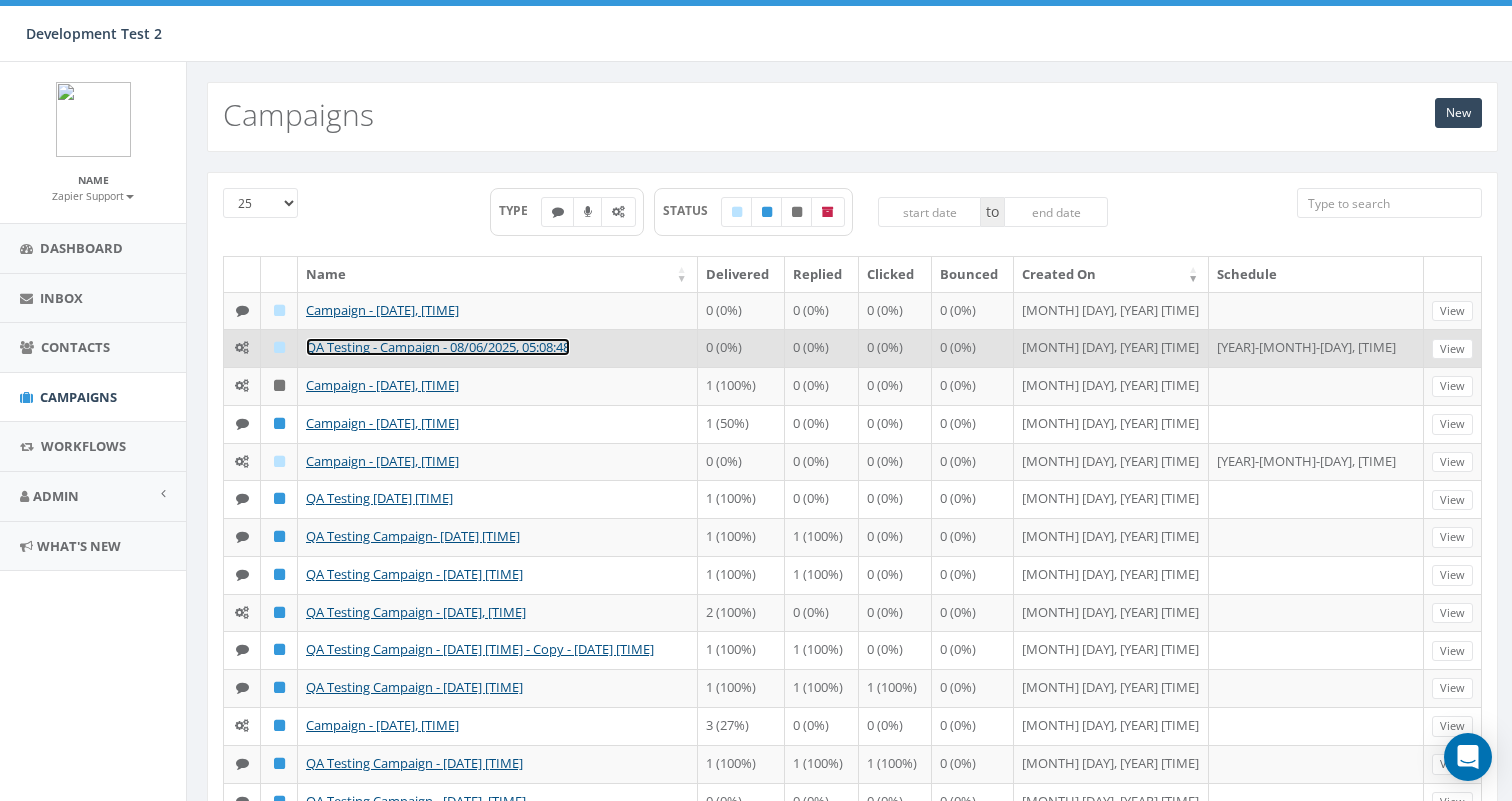 click on "QA Testing - Campaign - 08/06/2025, 05:08:48" at bounding box center [438, 347] 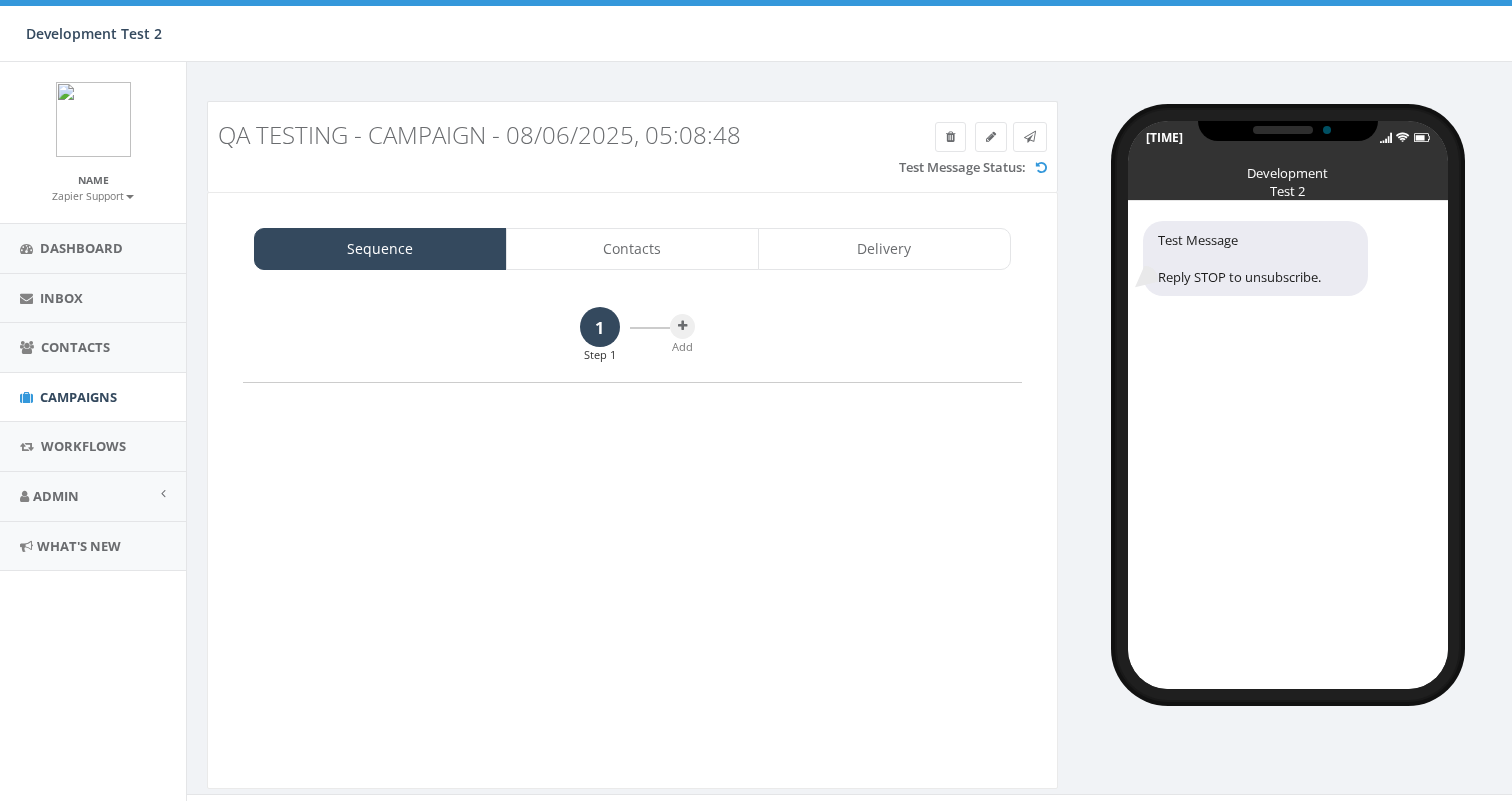 scroll, scrollTop: 0, scrollLeft: 0, axis: both 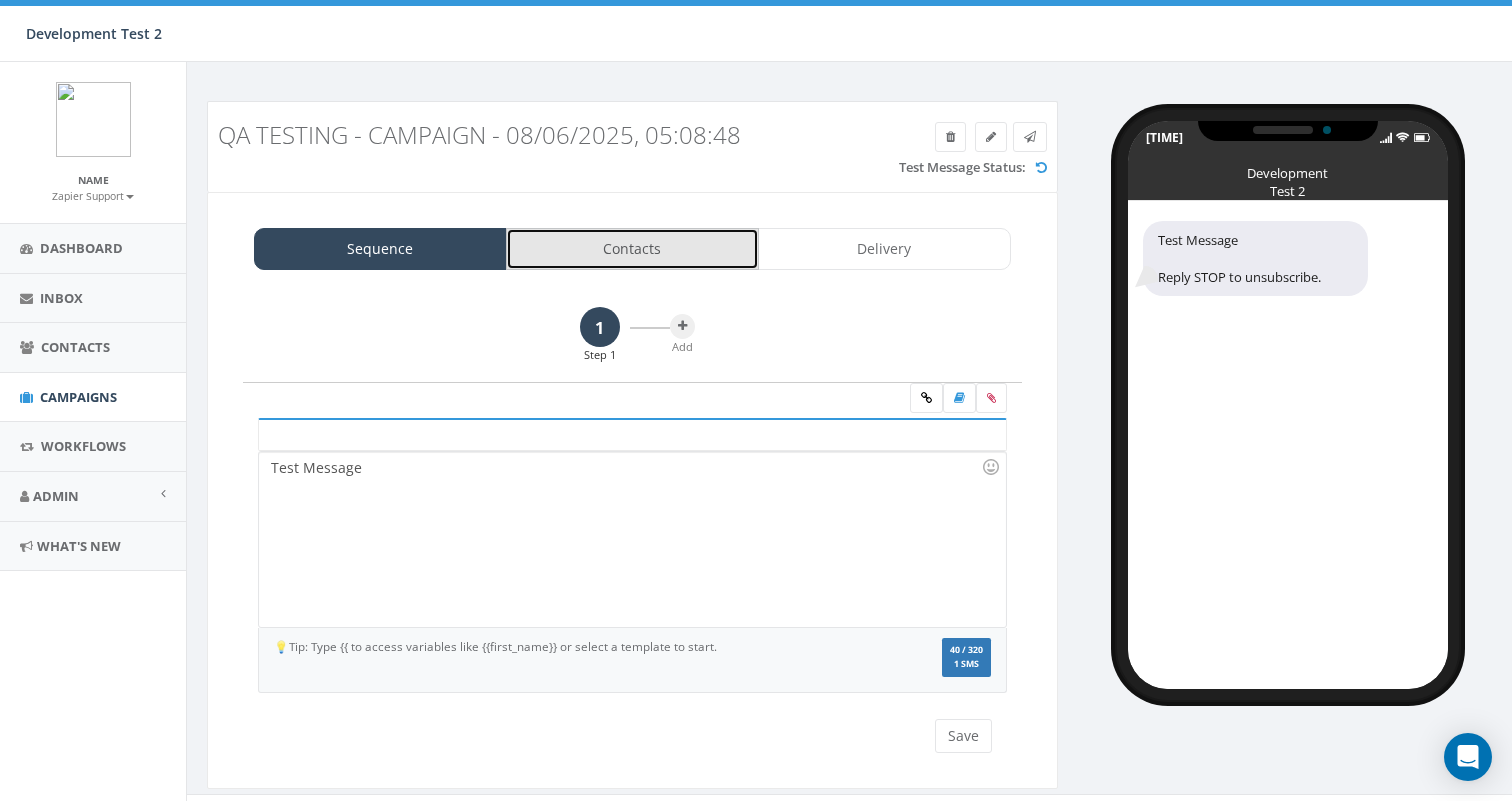 click on "Contacts" at bounding box center [632, 249] 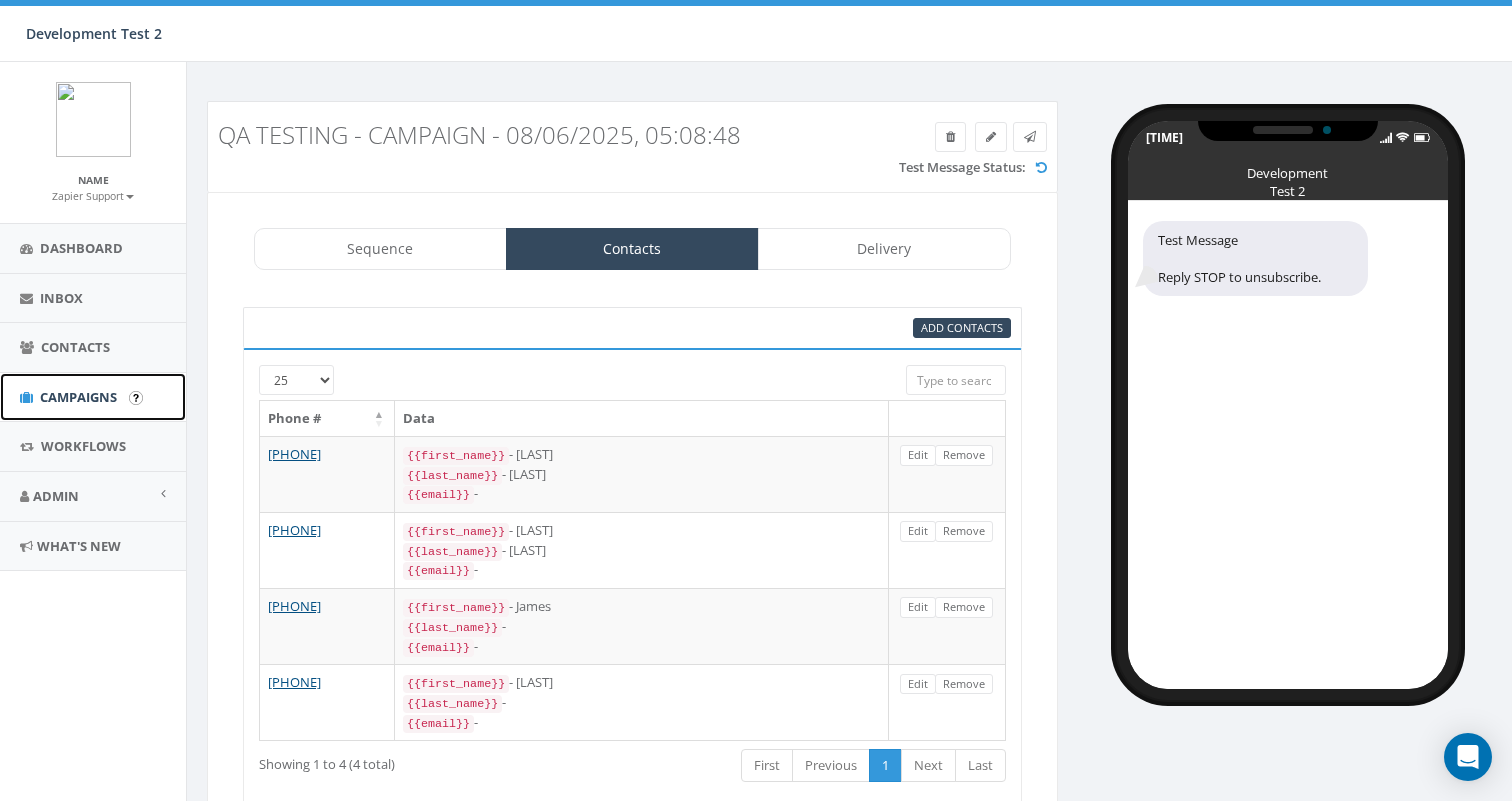 click on "Campaigns" at bounding box center (78, 397) 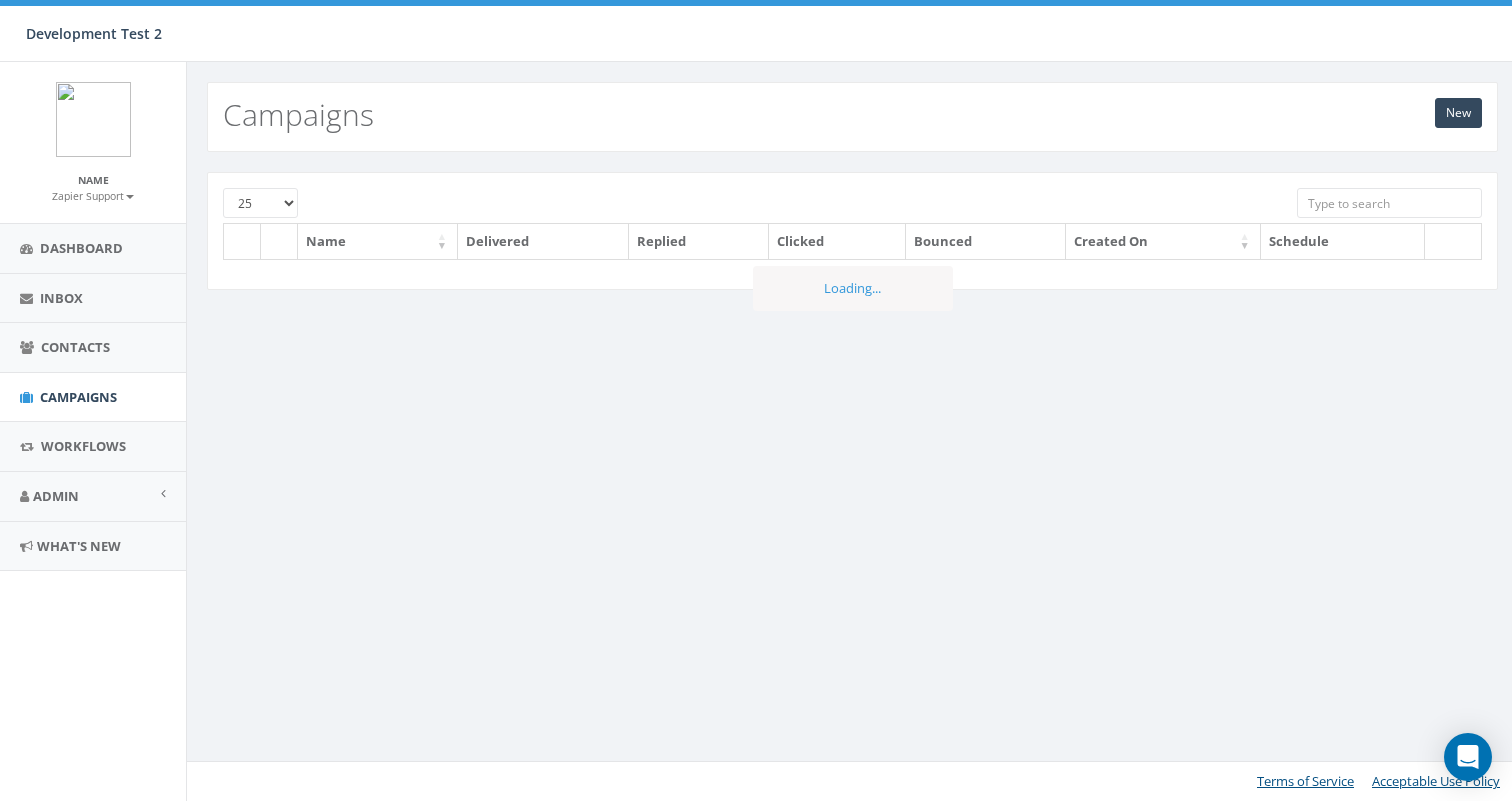 scroll, scrollTop: 0, scrollLeft: 0, axis: both 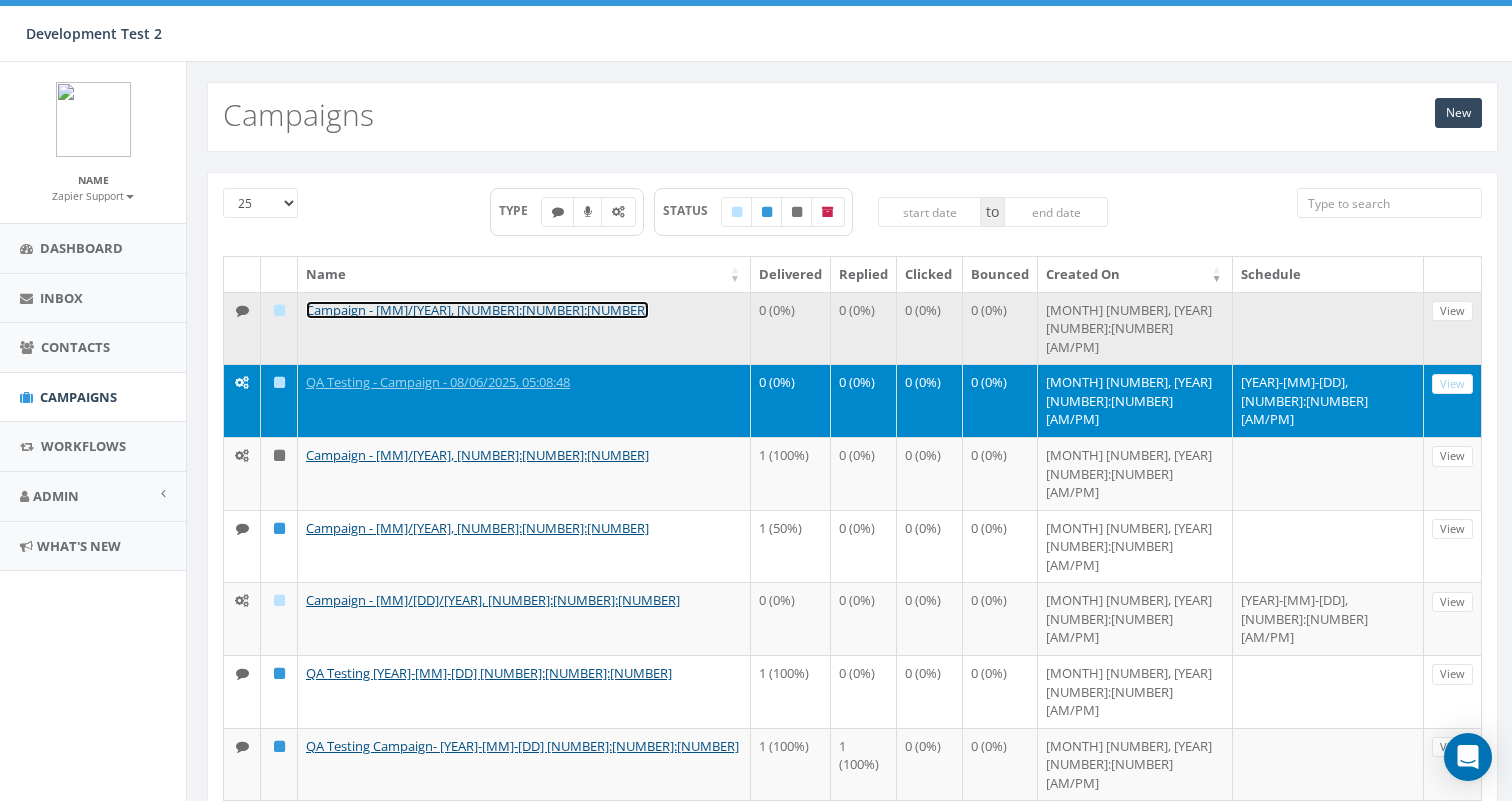 click on "Campaign - [MM]/[YEAR], [NUMBER]:[NUMBER]:[NUMBER]" at bounding box center (477, 310) 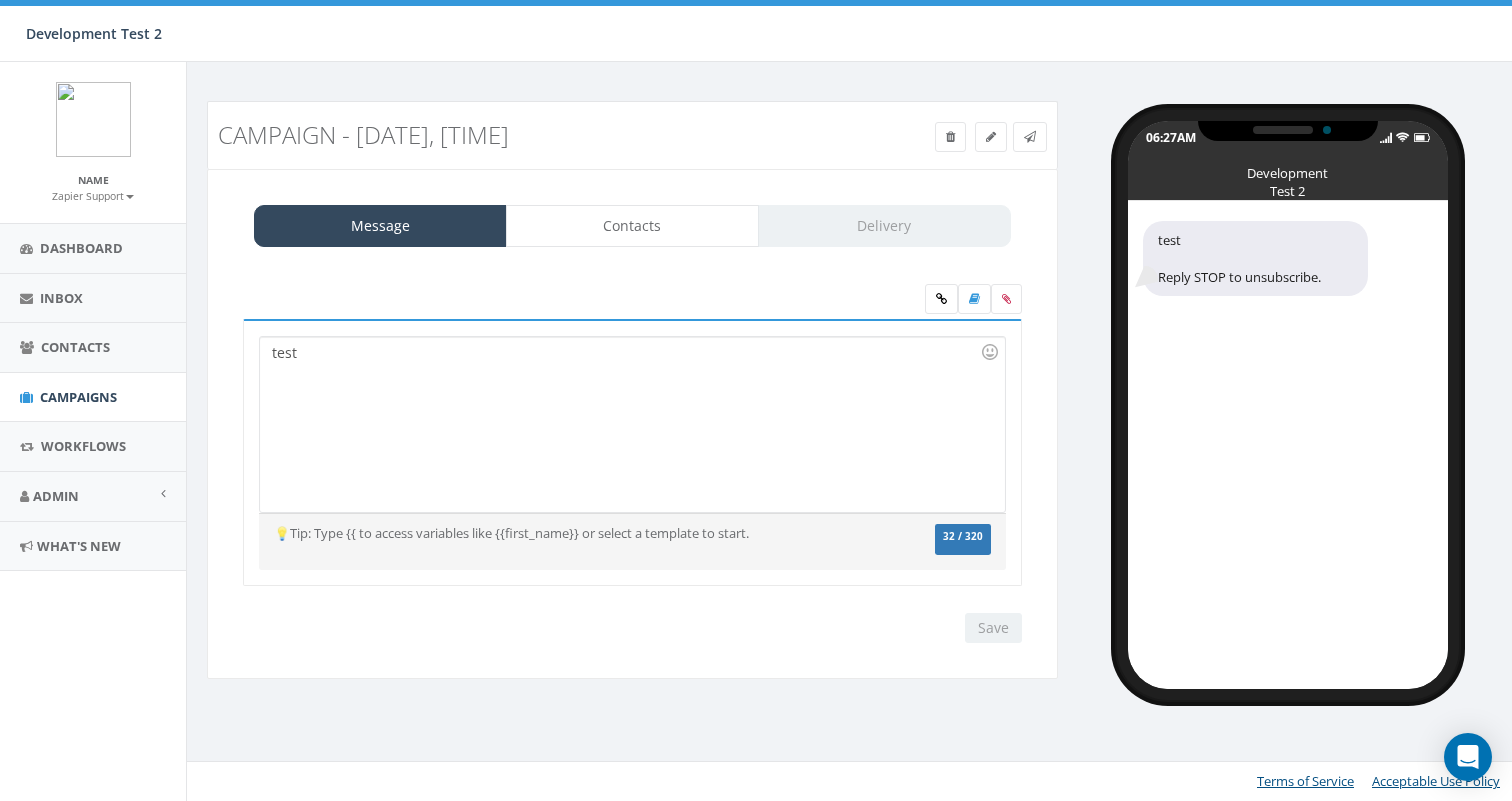 scroll, scrollTop: 0, scrollLeft: 0, axis: both 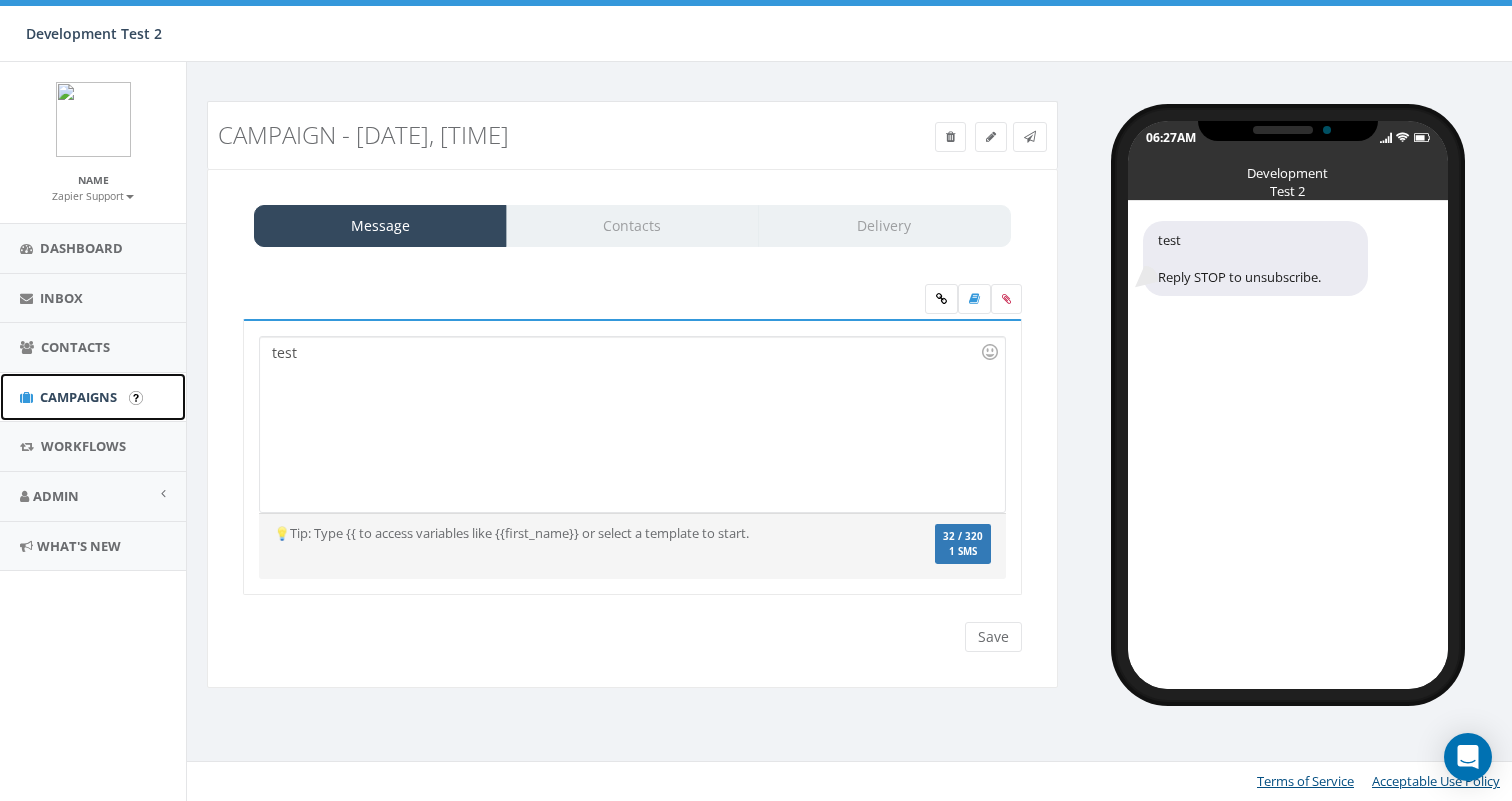 click on "Campaigns" at bounding box center (78, 397) 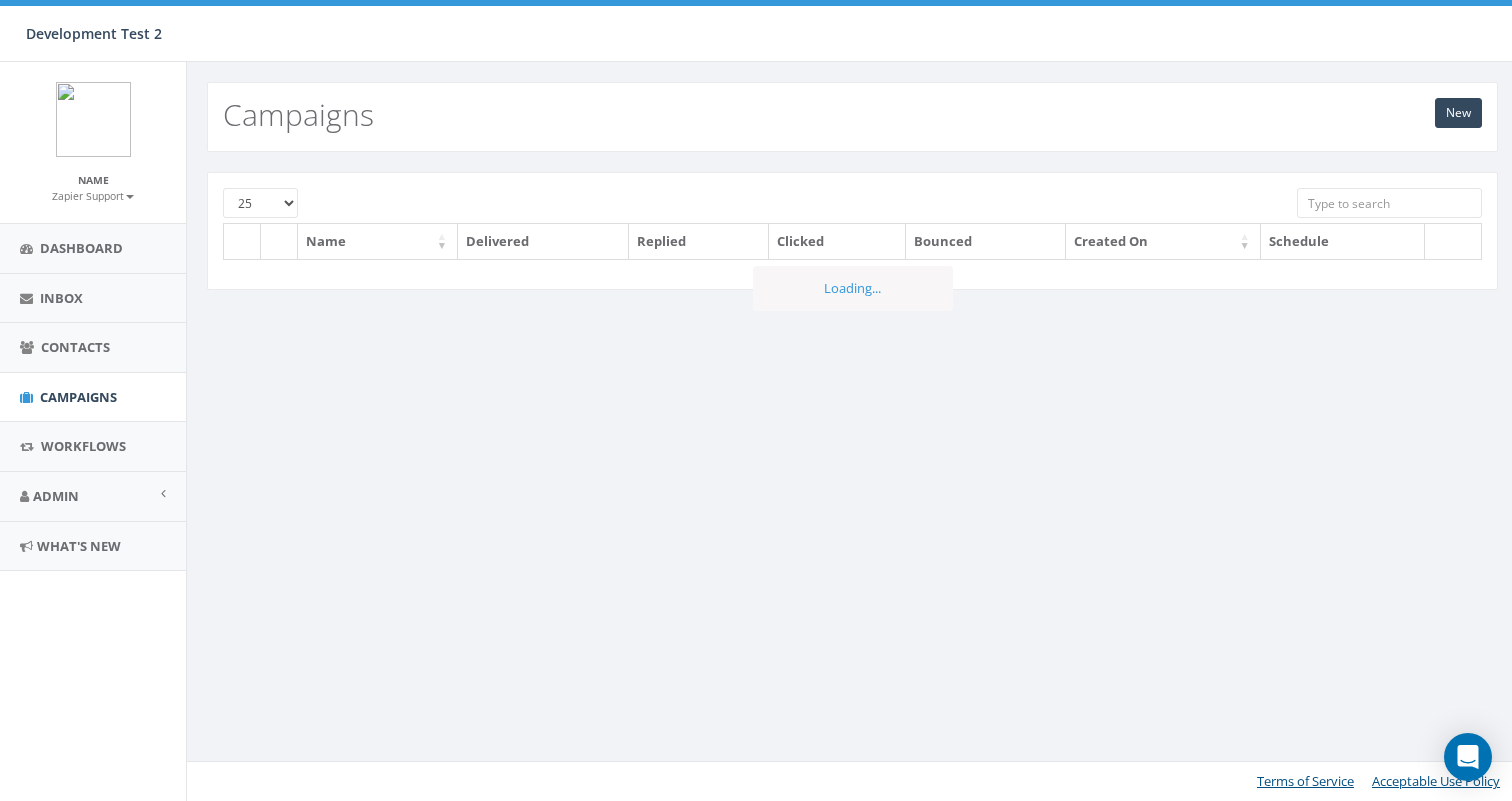 scroll, scrollTop: 0, scrollLeft: 0, axis: both 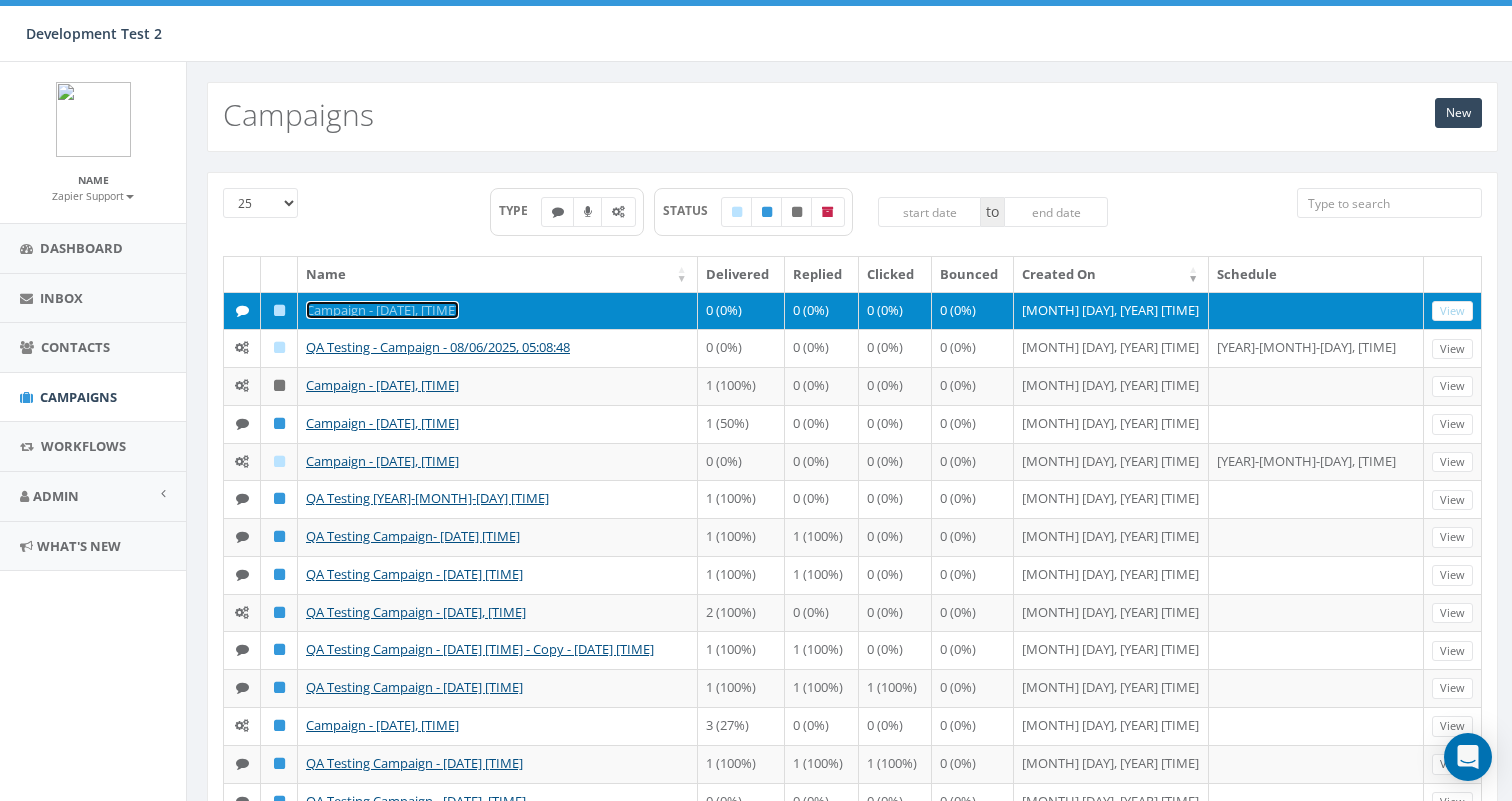 click on "Campaign - [DATE], [TIME]" at bounding box center (382, 310) 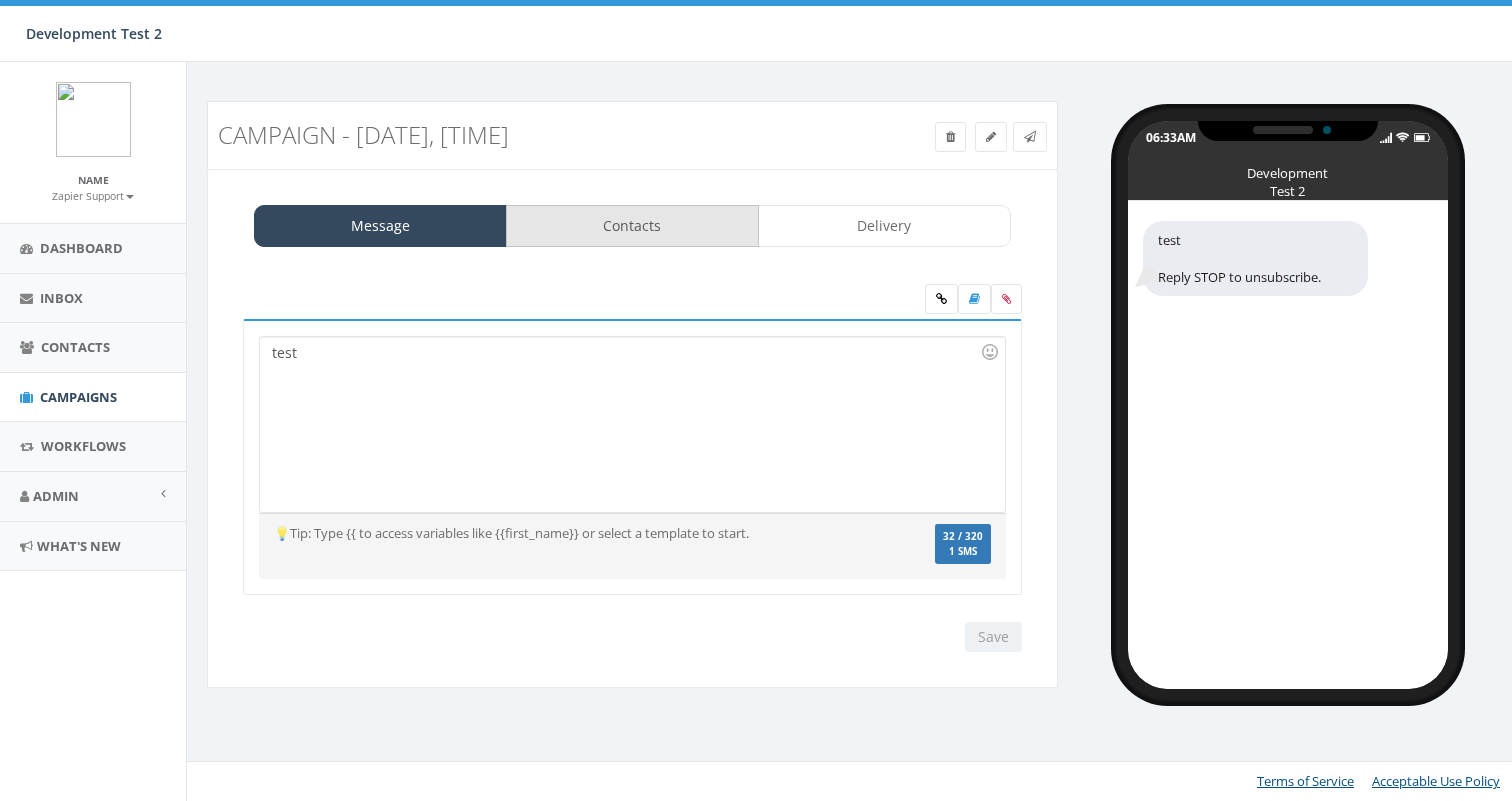 scroll, scrollTop: 0, scrollLeft: 0, axis: both 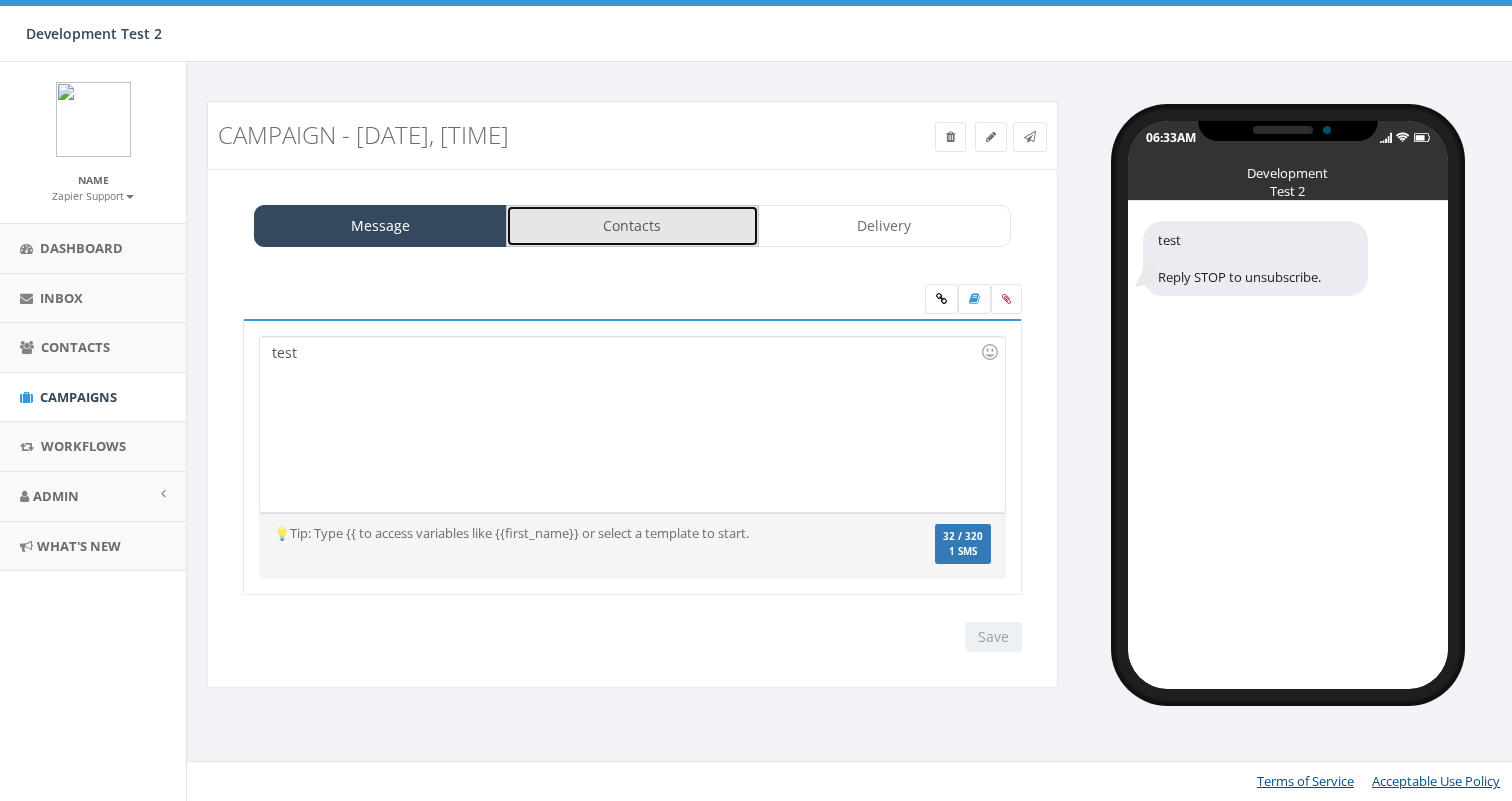 click on "Contacts" at bounding box center (632, 226) 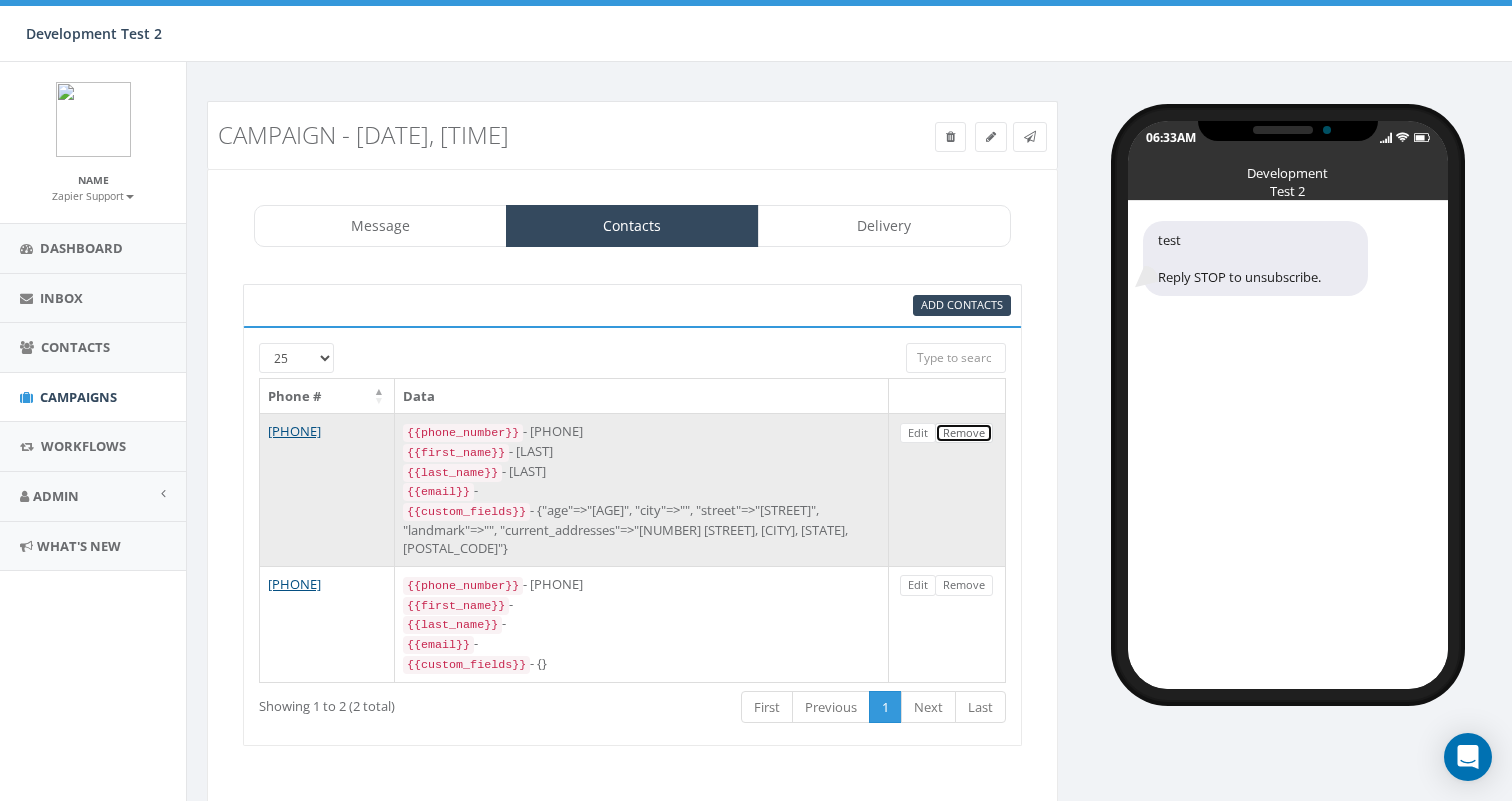 click on "Remove" at bounding box center [964, 433] 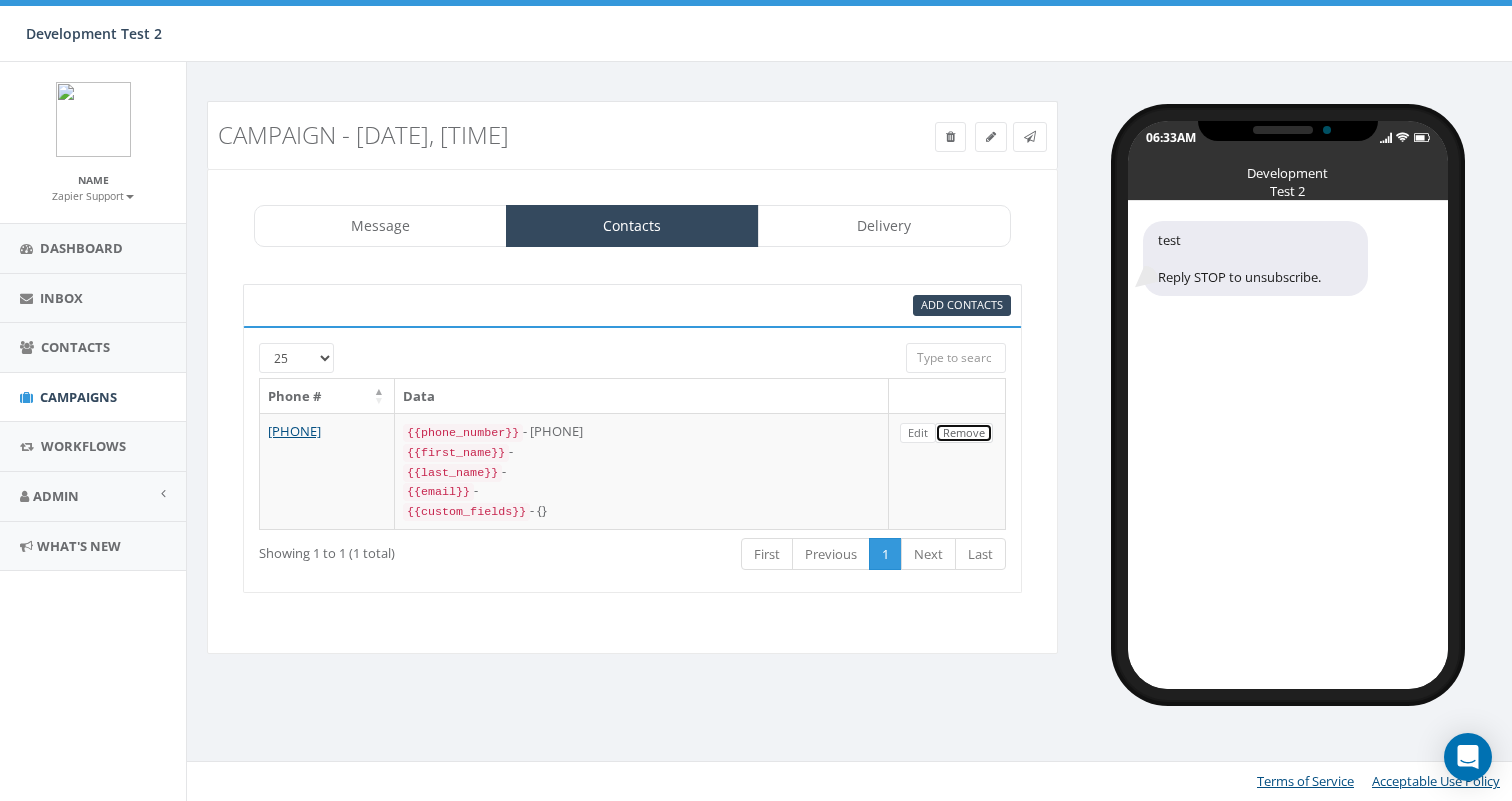 click on "Remove" at bounding box center (964, 433) 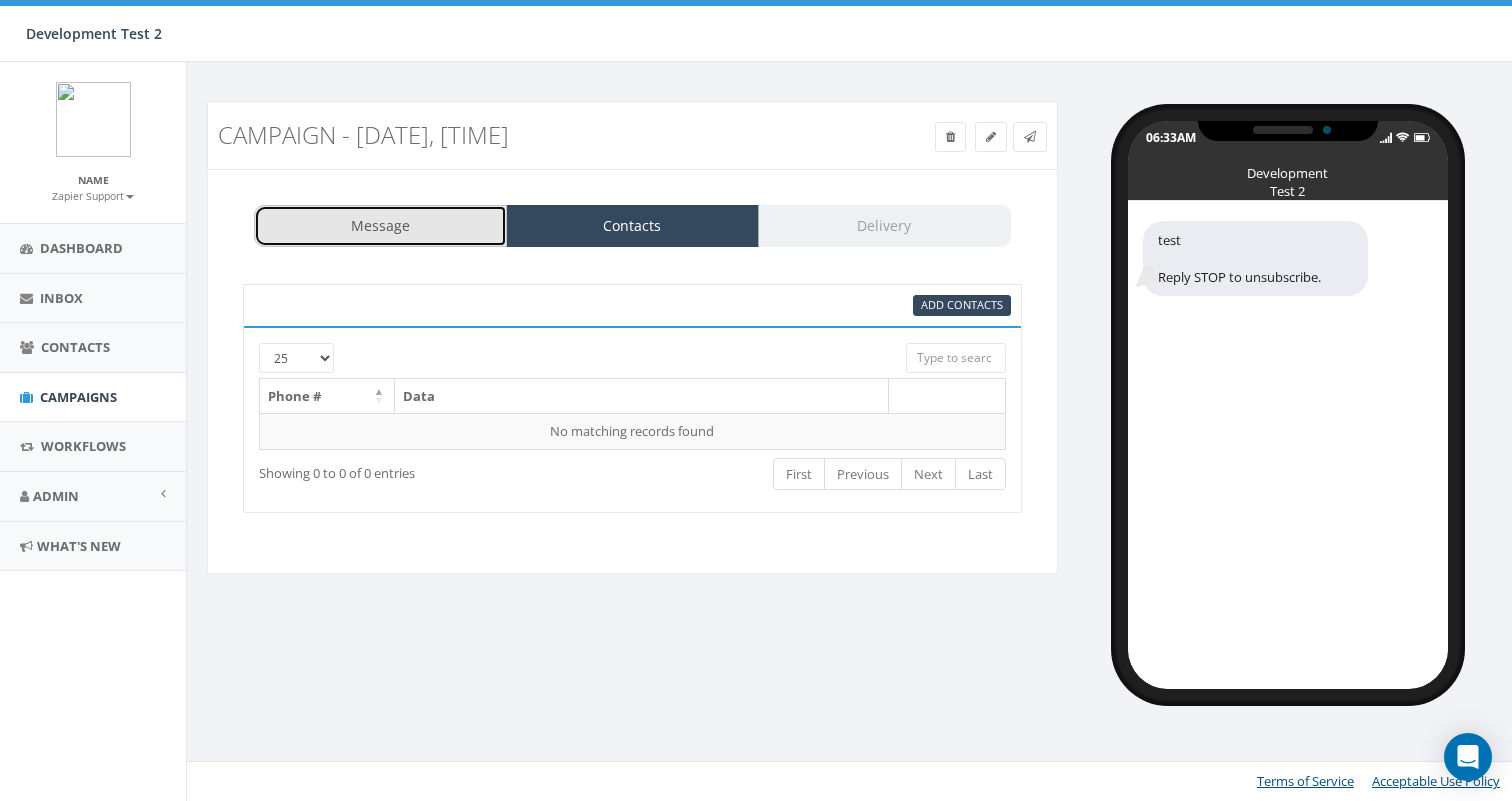 click on "Message" at bounding box center (380, 226) 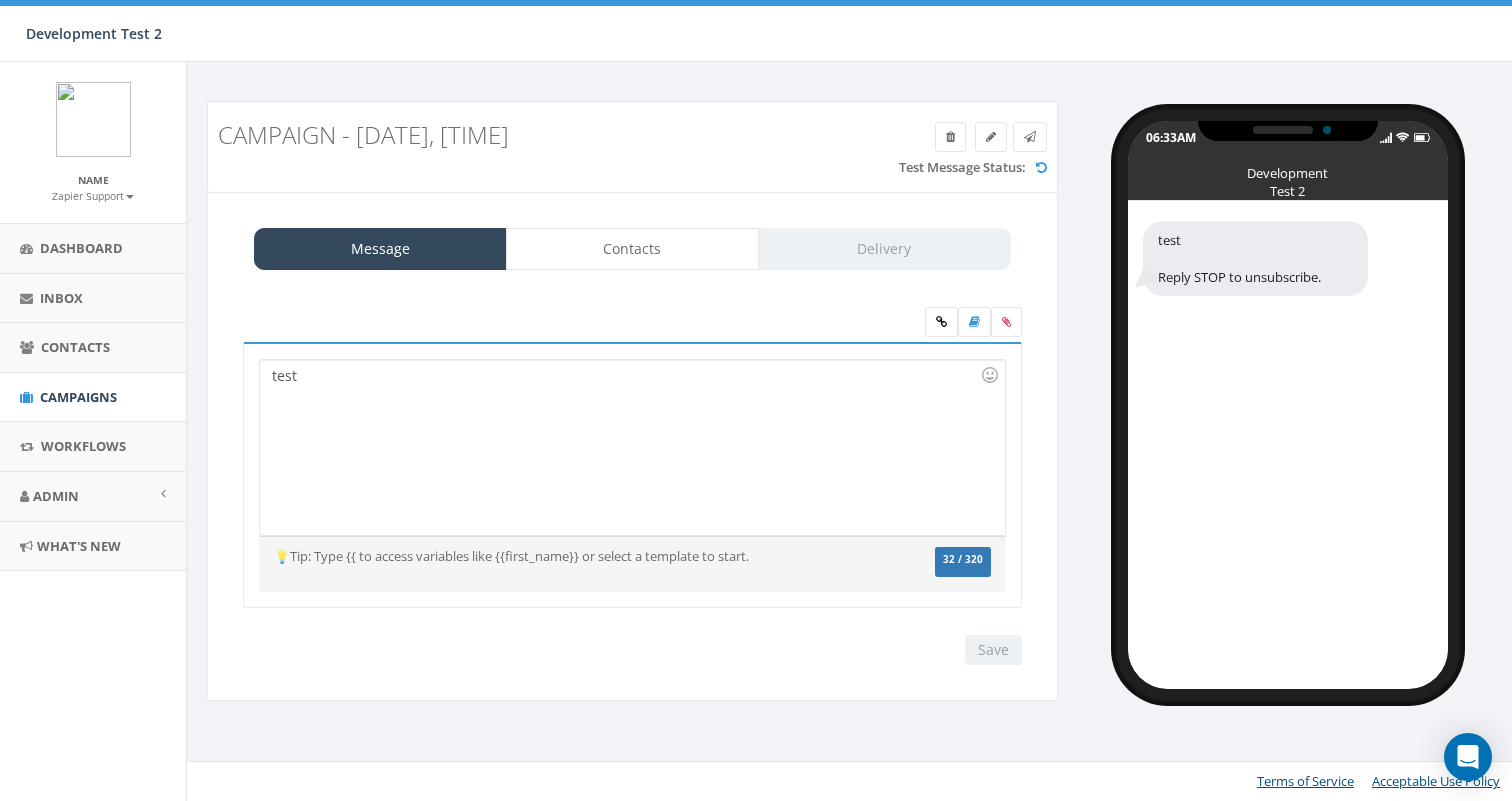 scroll, scrollTop: 0, scrollLeft: 0, axis: both 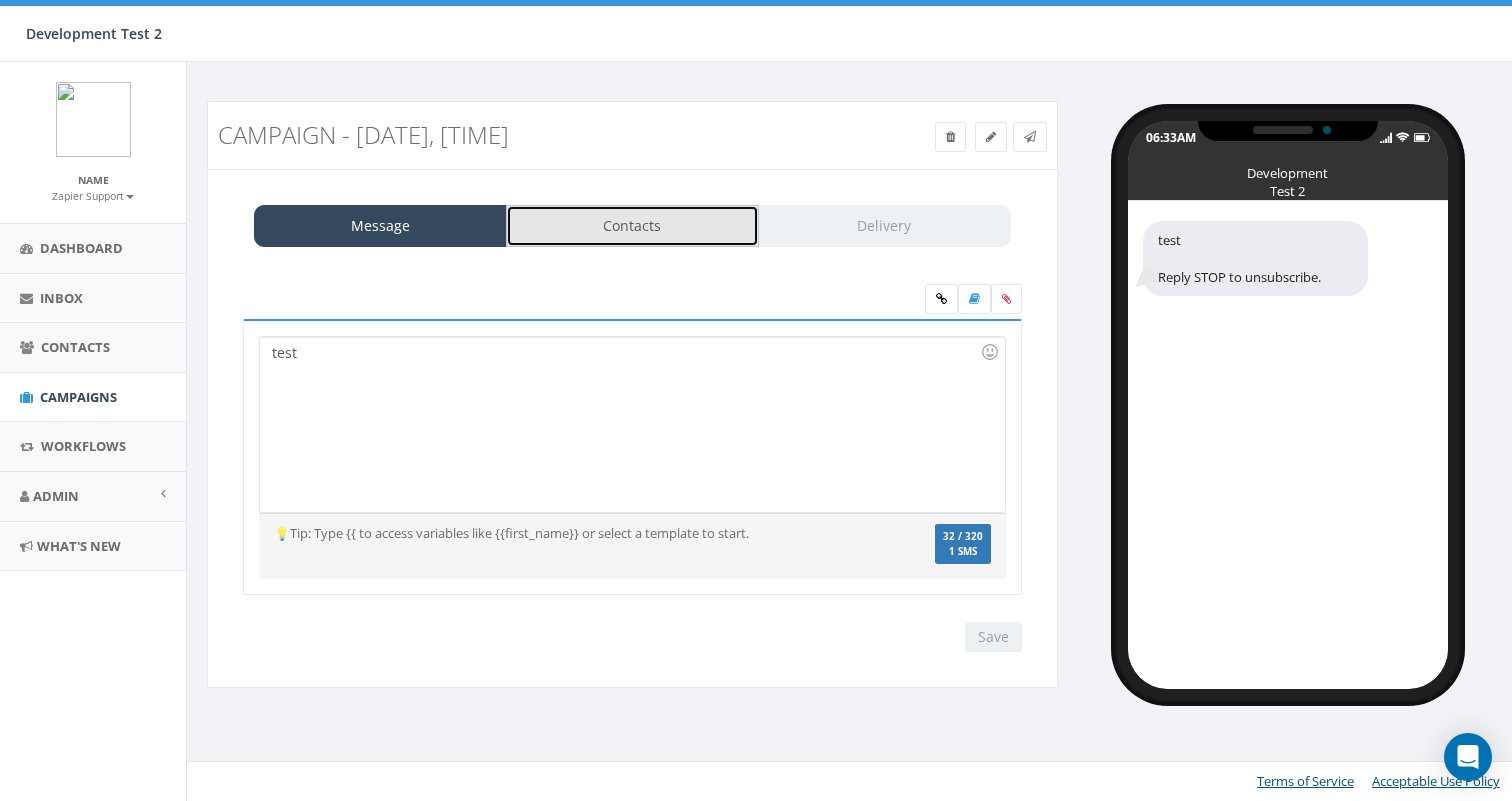 click on "Contacts" at bounding box center (632, 226) 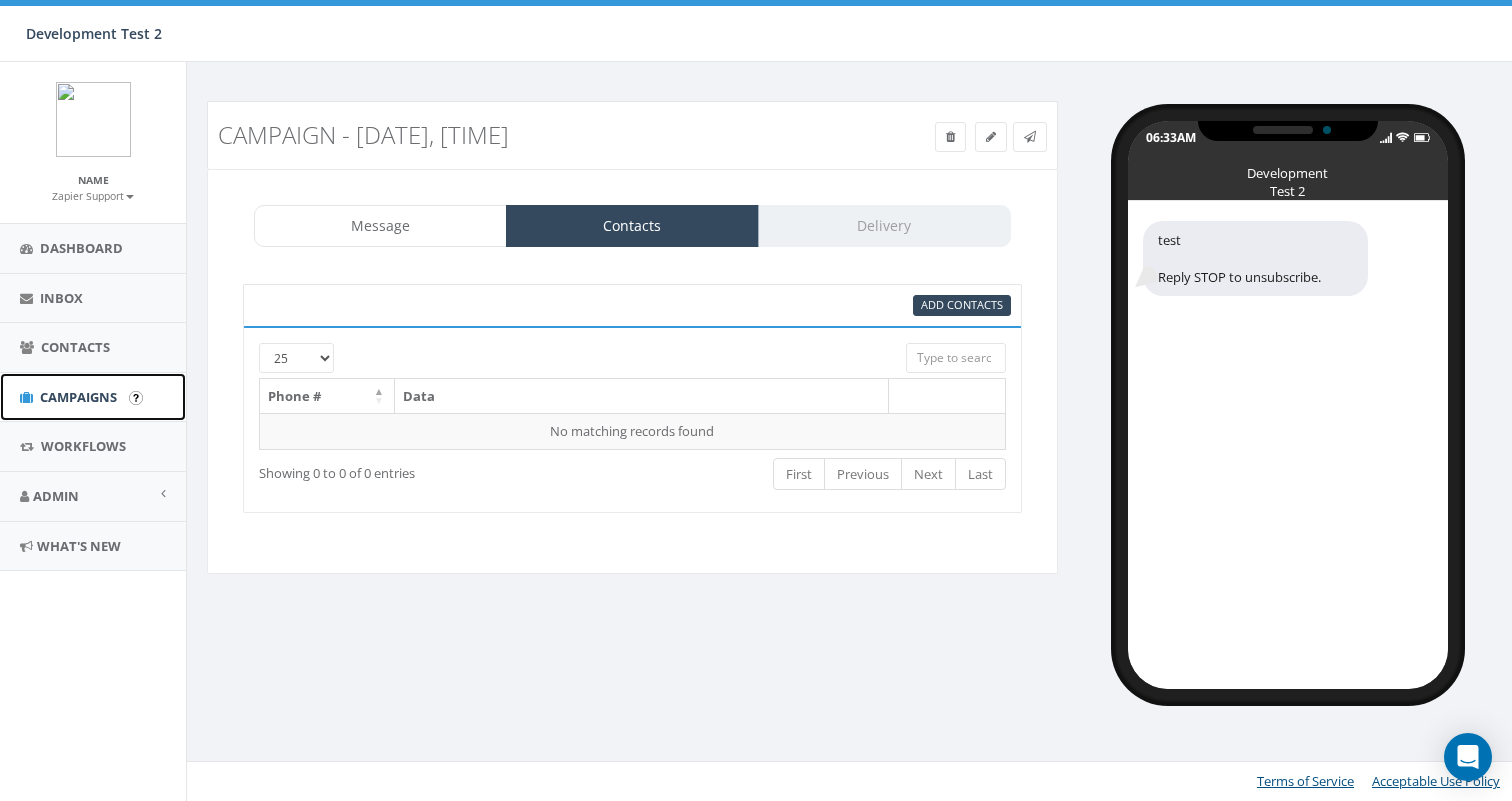 click on "Campaigns" at bounding box center [78, 397] 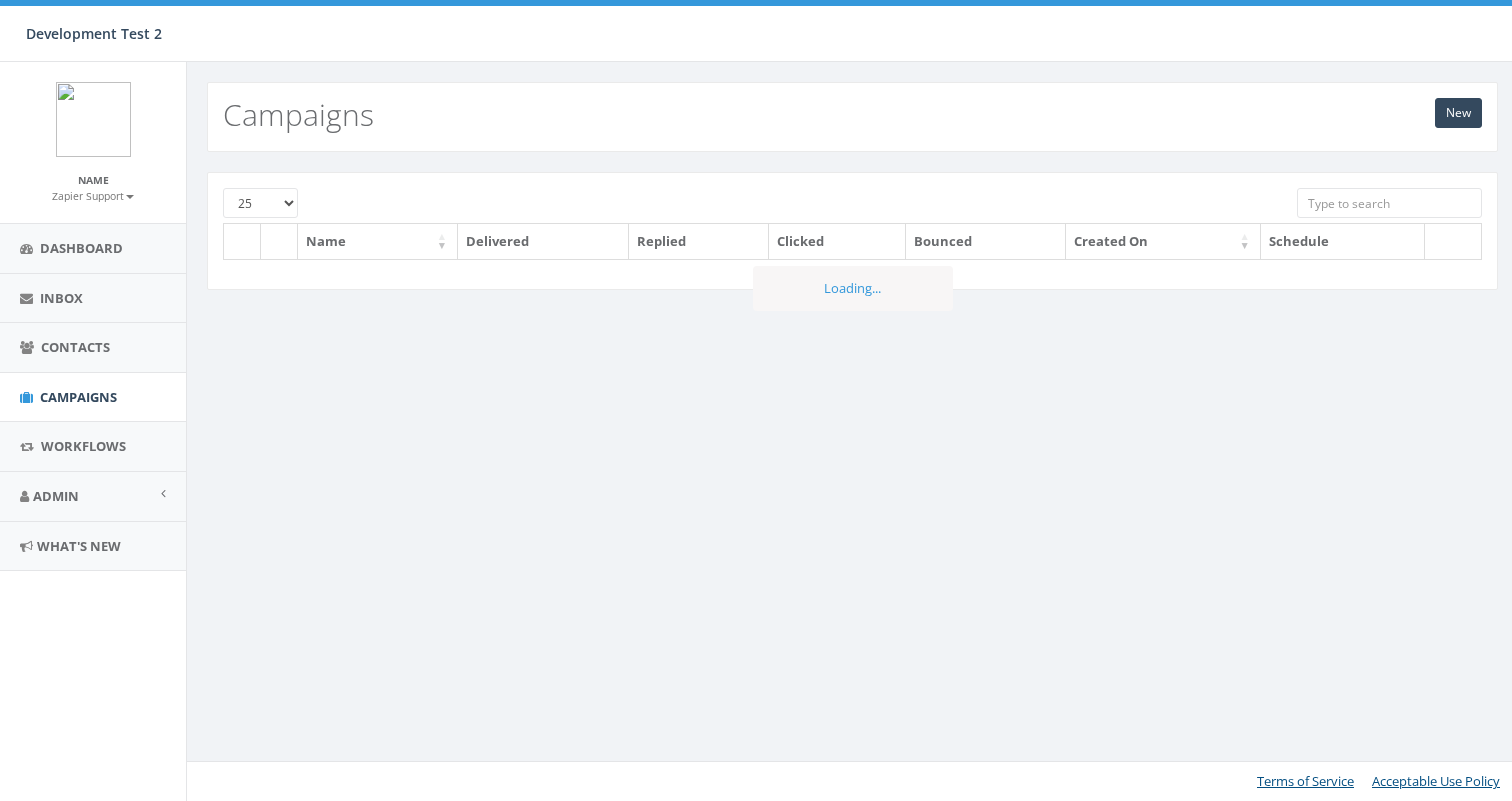scroll, scrollTop: 0, scrollLeft: 0, axis: both 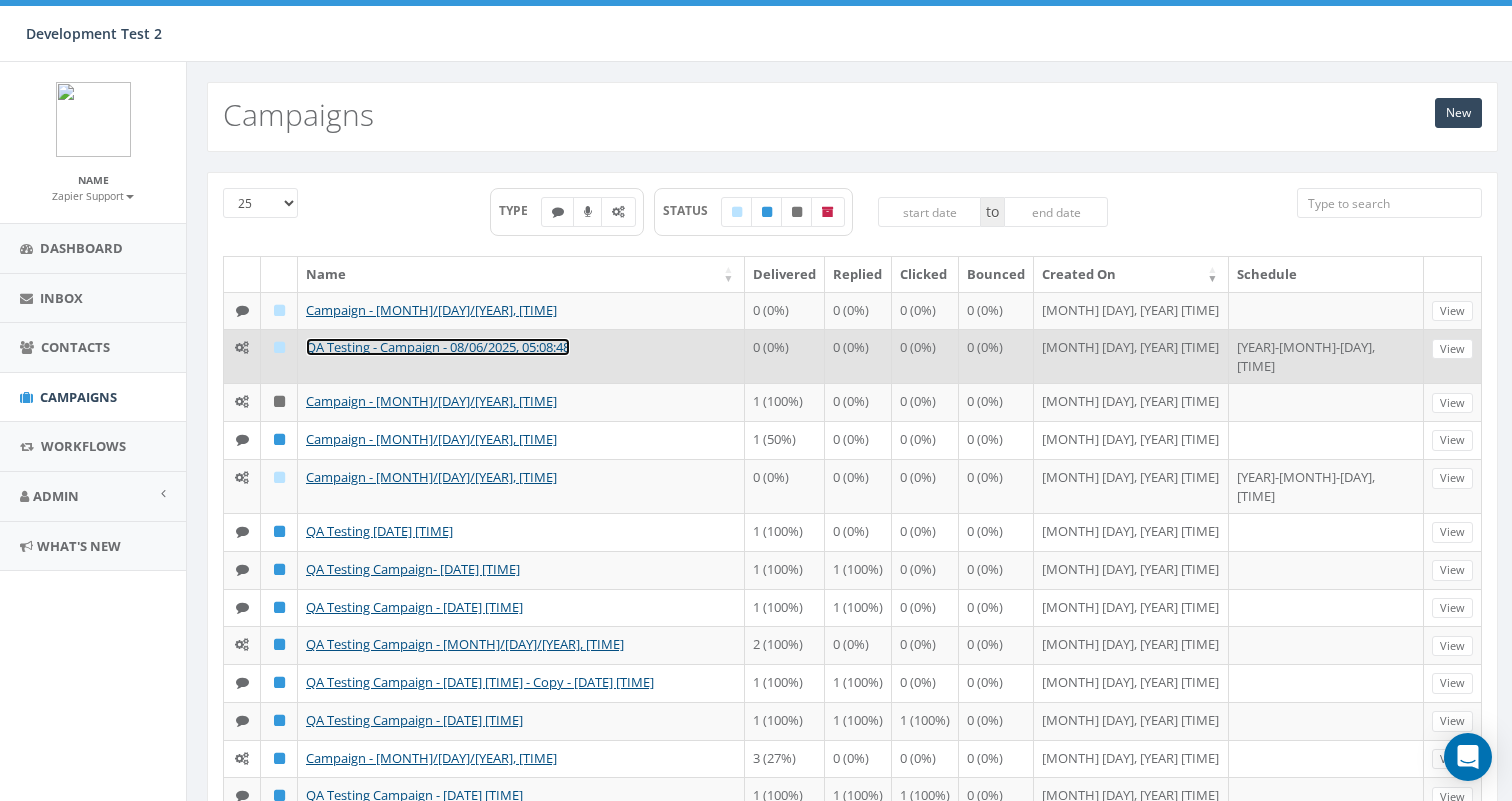 click on "QA Testing - Campaign - 08/06/2025, 05:08:48" at bounding box center (438, 347) 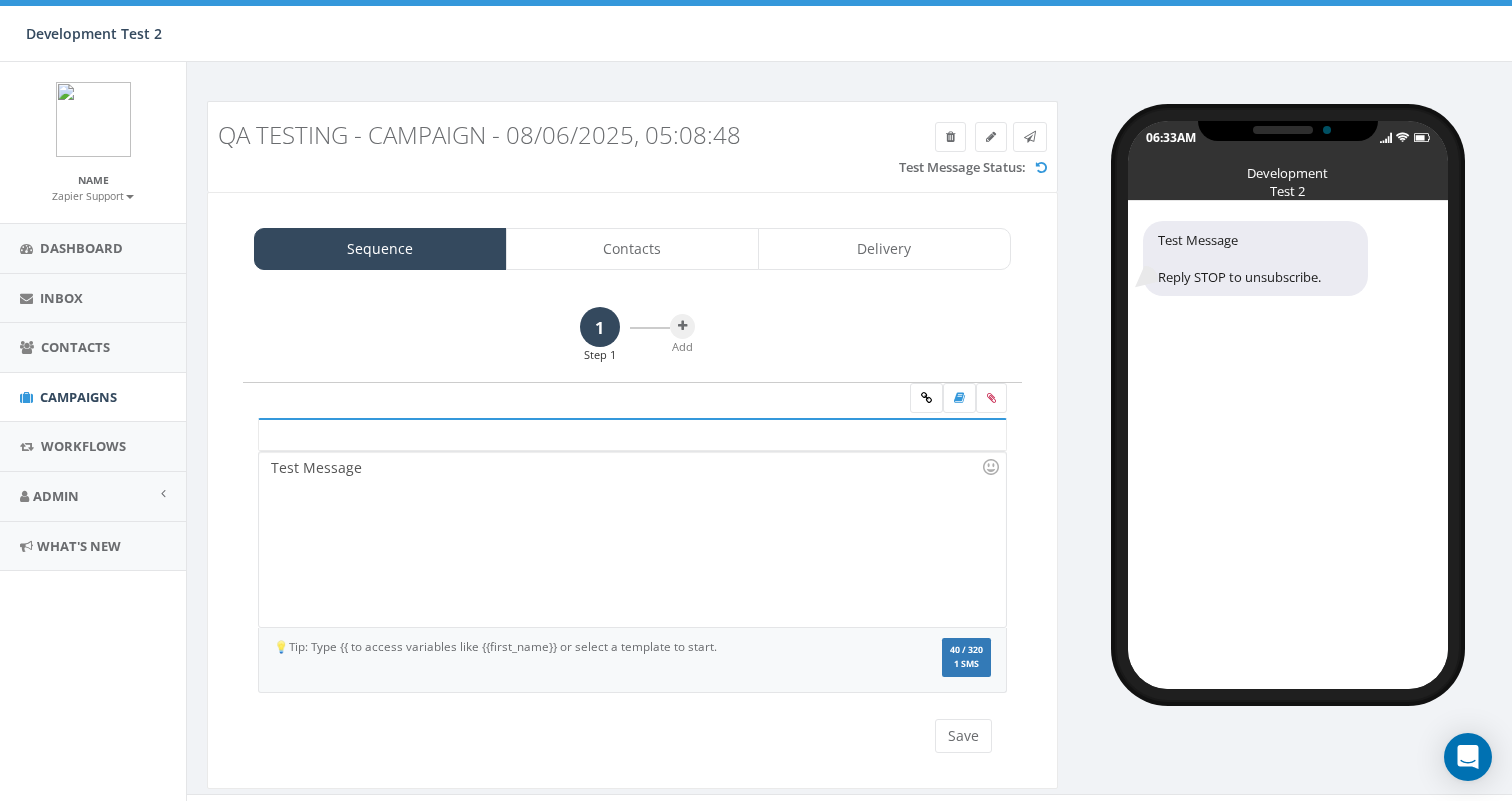 scroll, scrollTop: 0, scrollLeft: 0, axis: both 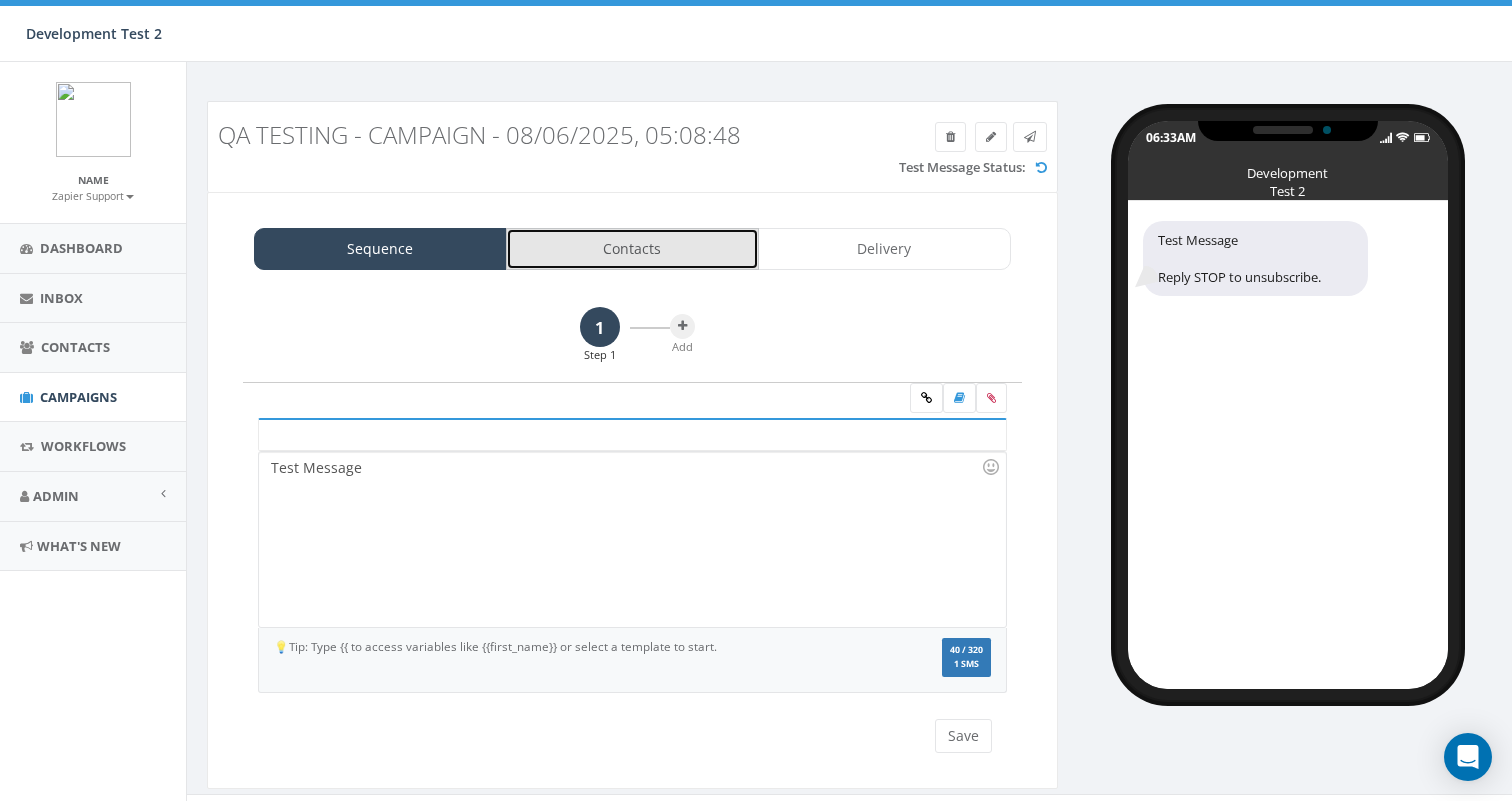 click on "Contacts" at bounding box center (632, 249) 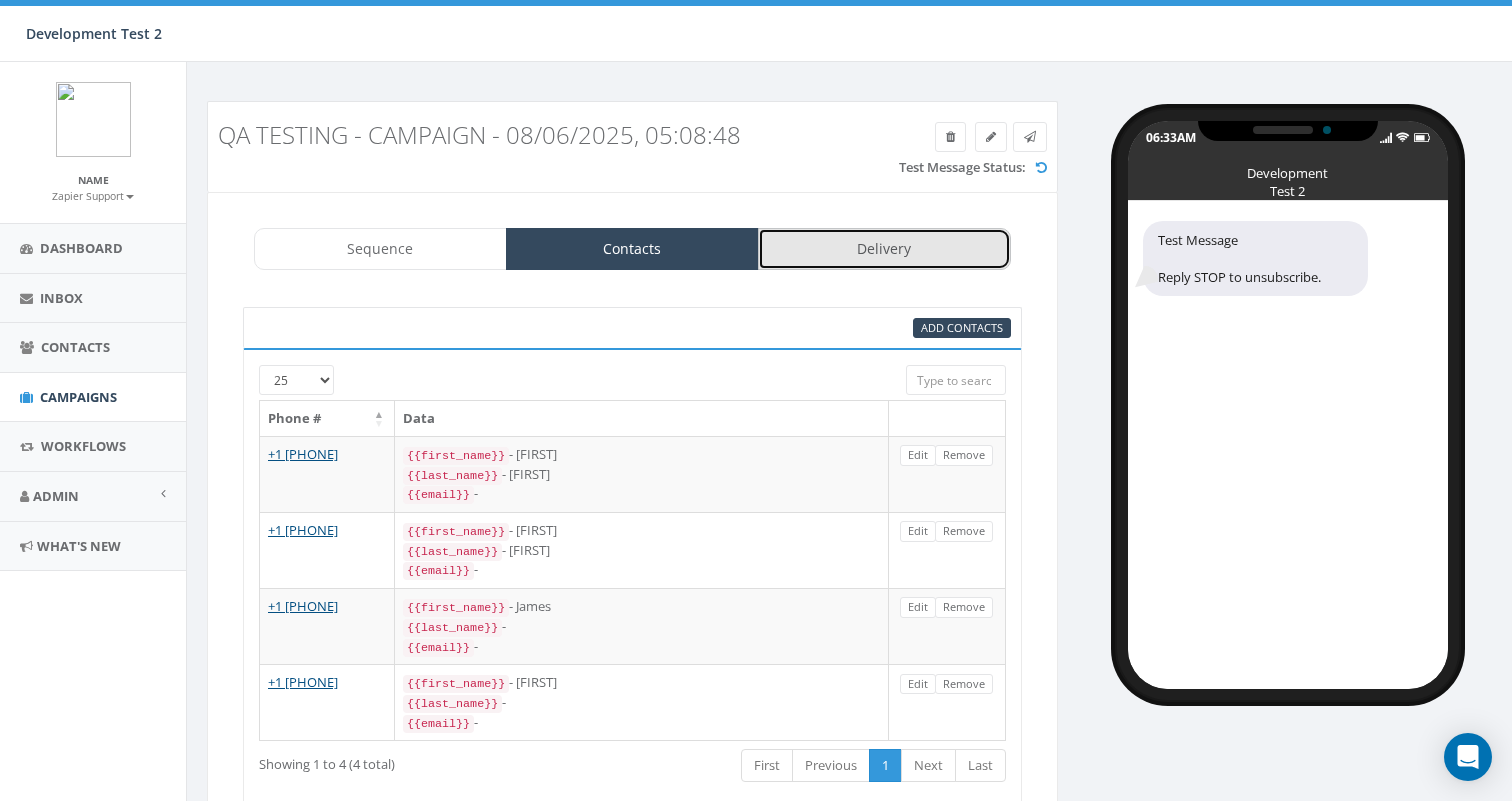 click on "Delivery" at bounding box center (884, 249) 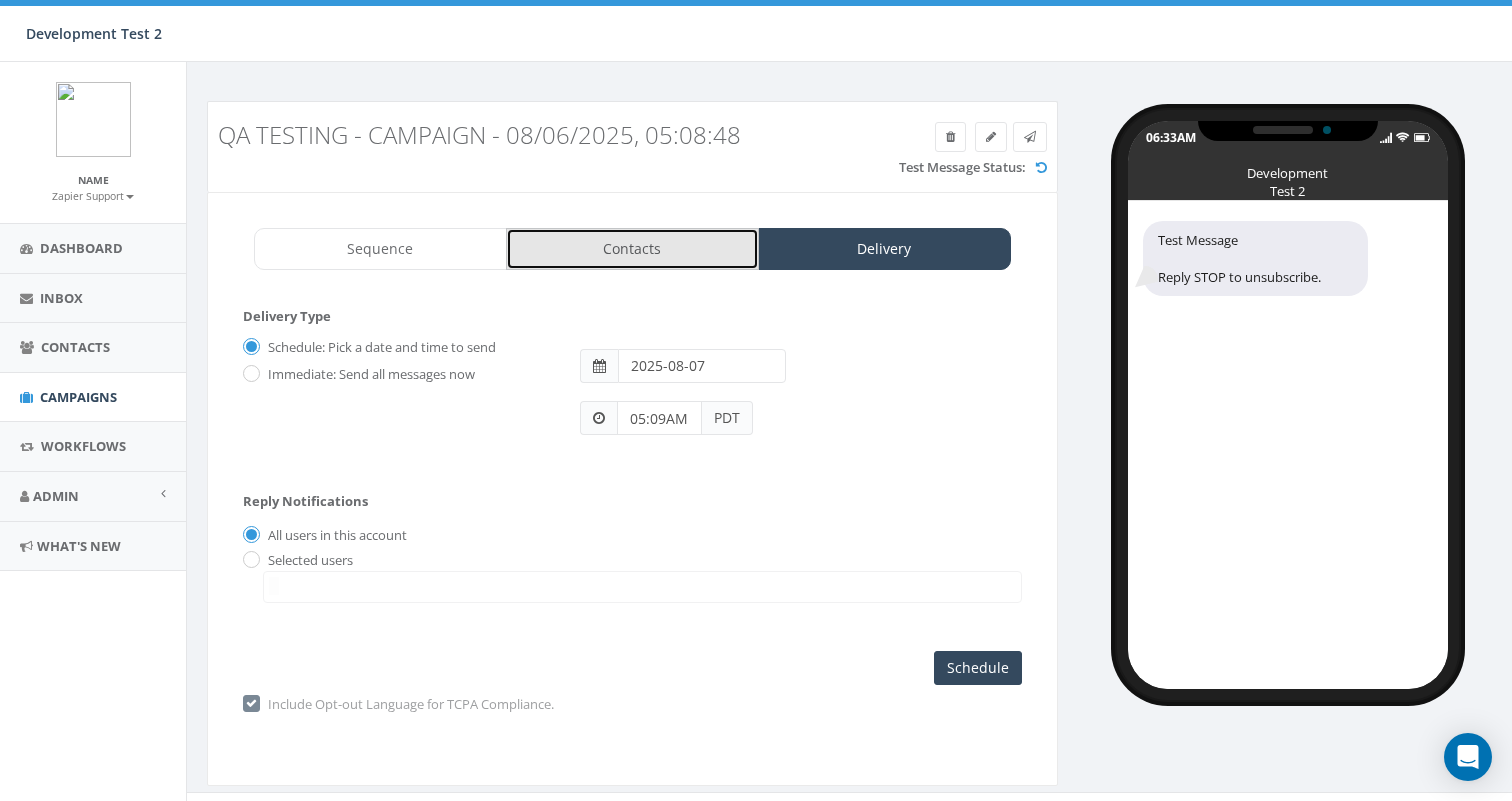 click on "Contacts" at bounding box center [632, 249] 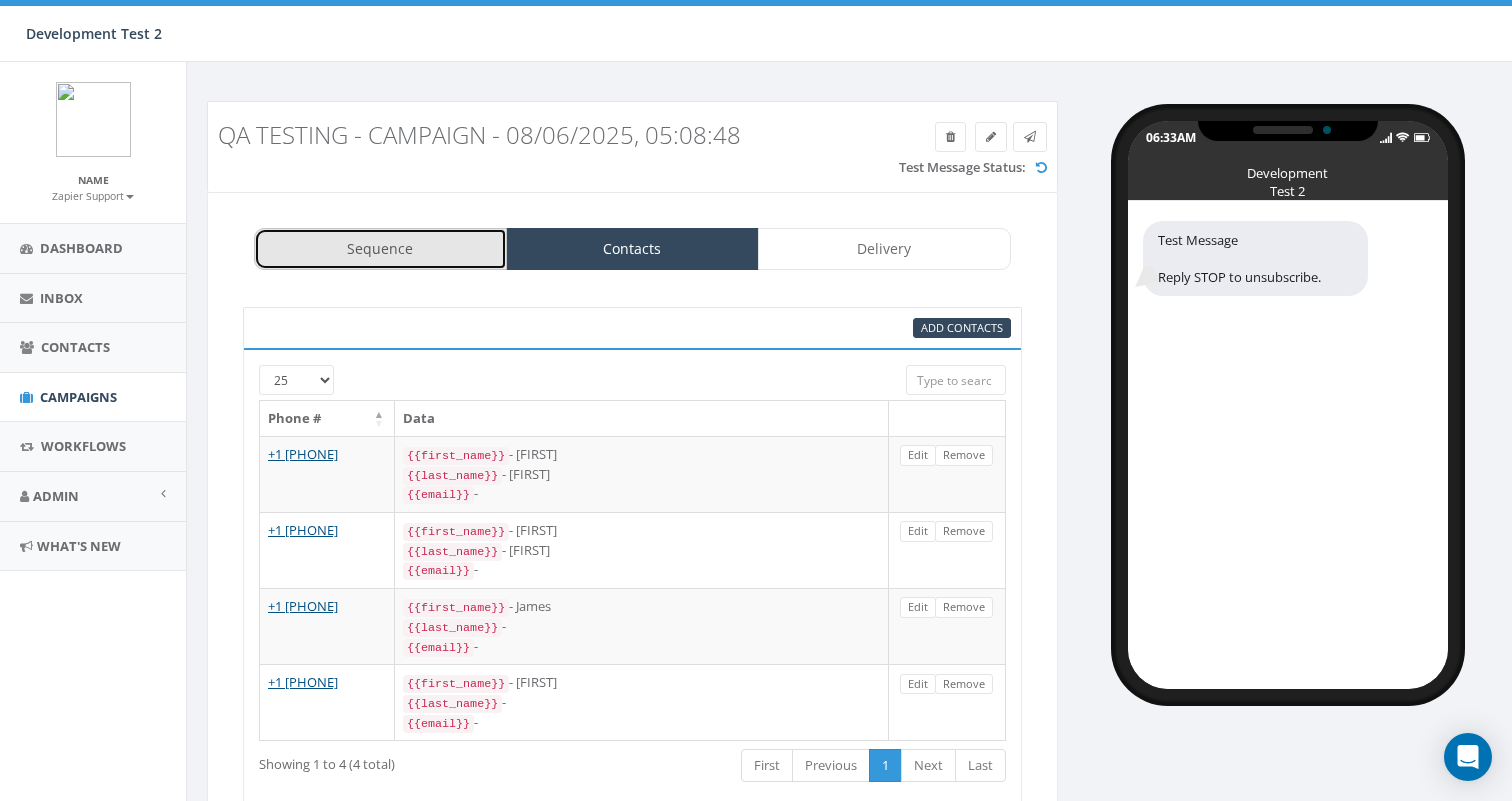 click on "Sequence" at bounding box center (380, 249) 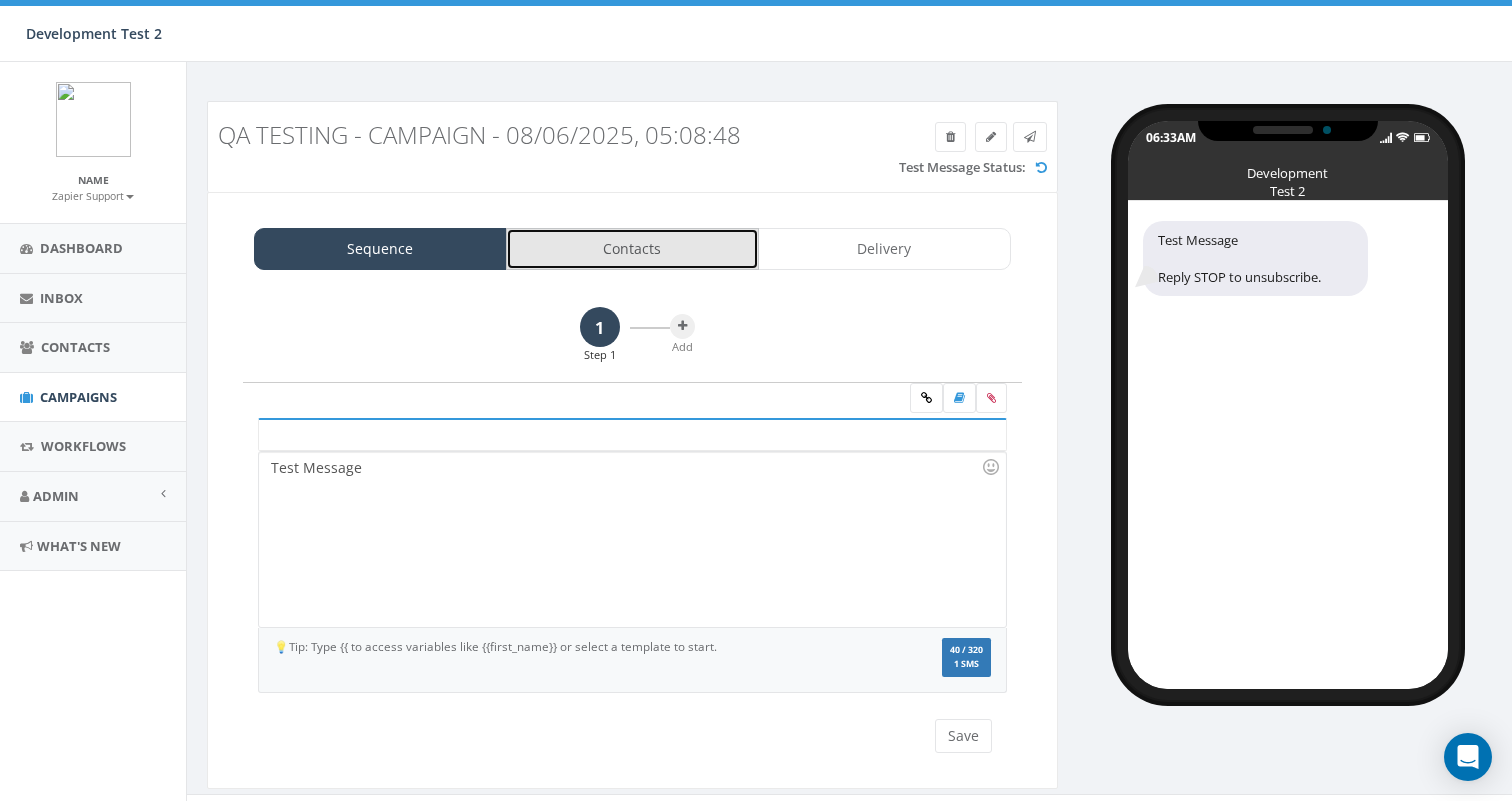 click on "Contacts" at bounding box center [632, 249] 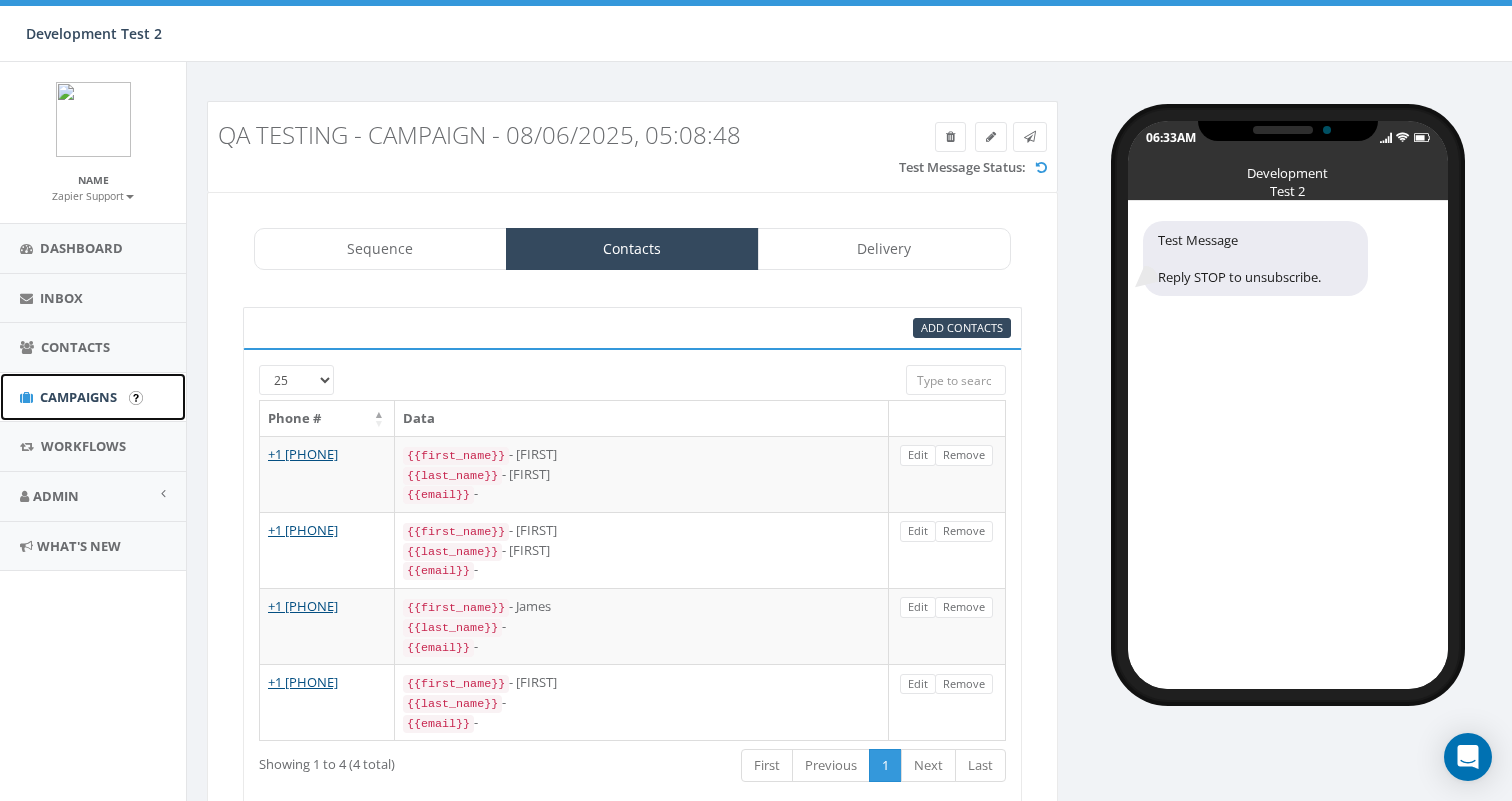 click on "Campaigns" at bounding box center [93, 397] 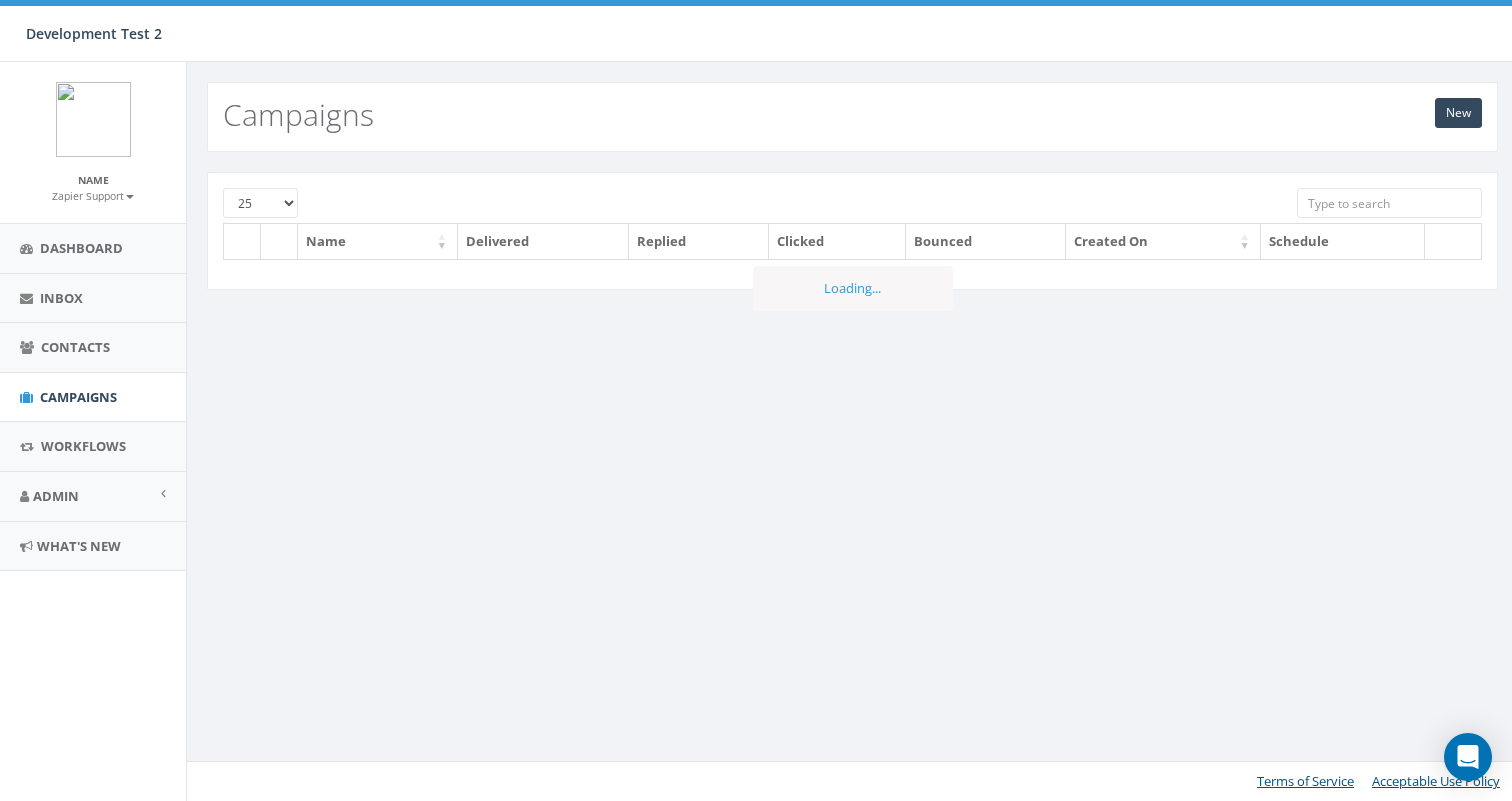 scroll, scrollTop: 0, scrollLeft: 0, axis: both 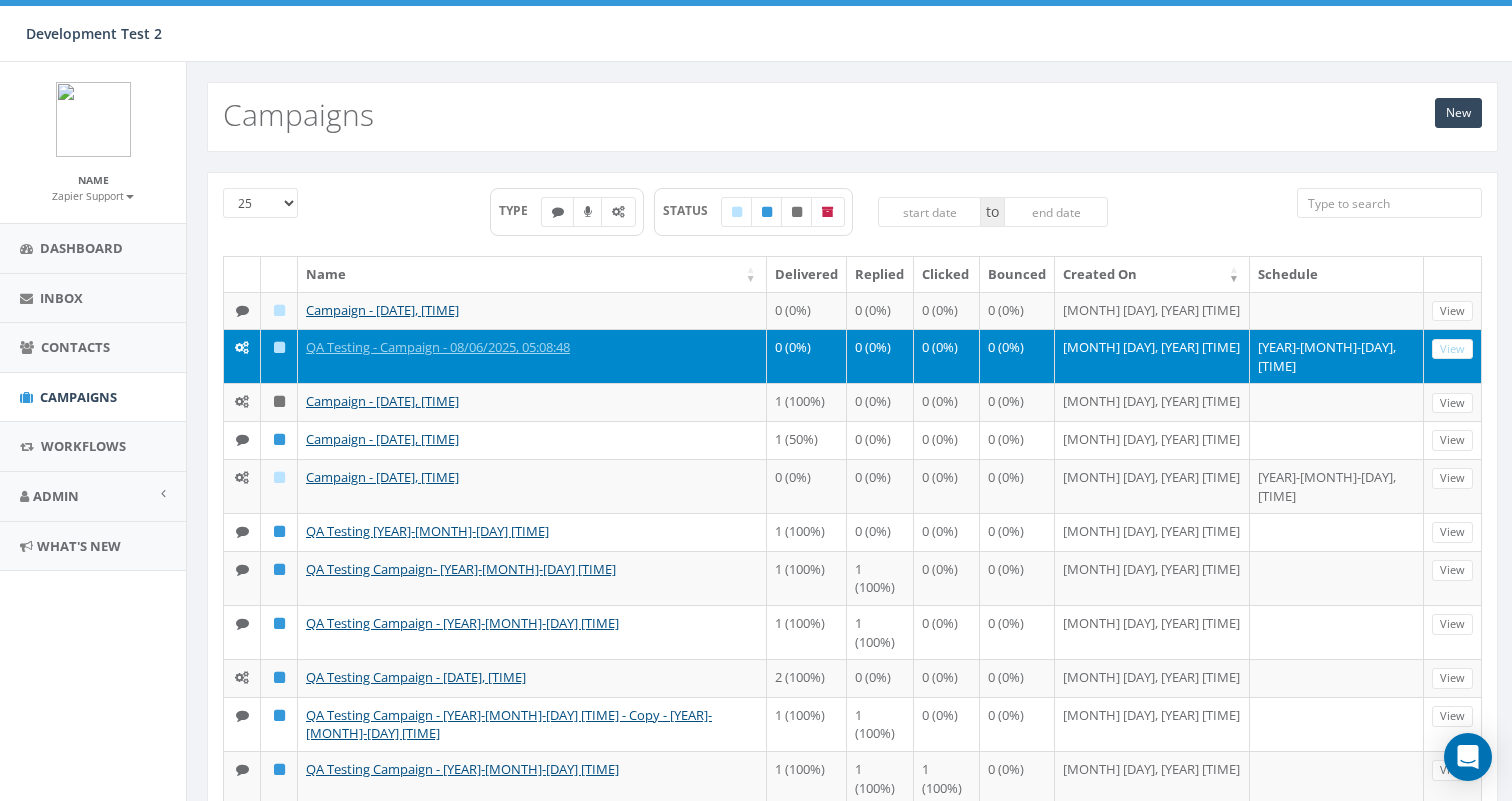 click at bounding box center [130, 197] 